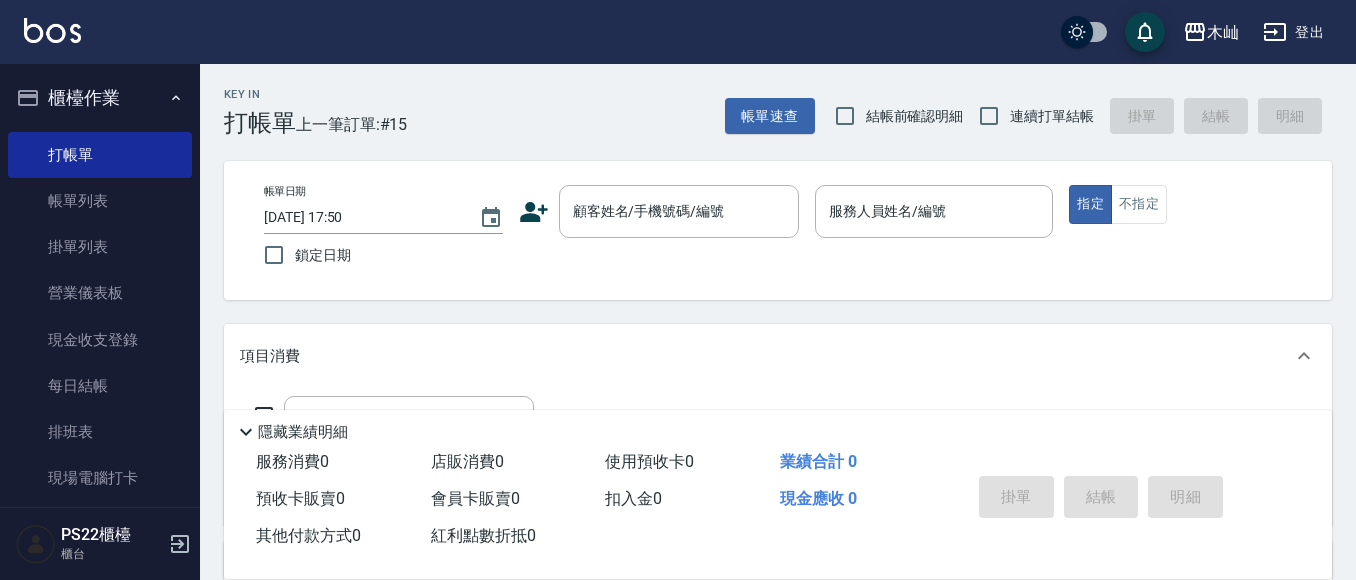 scroll, scrollTop: 0, scrollLeft: 0, axis: both 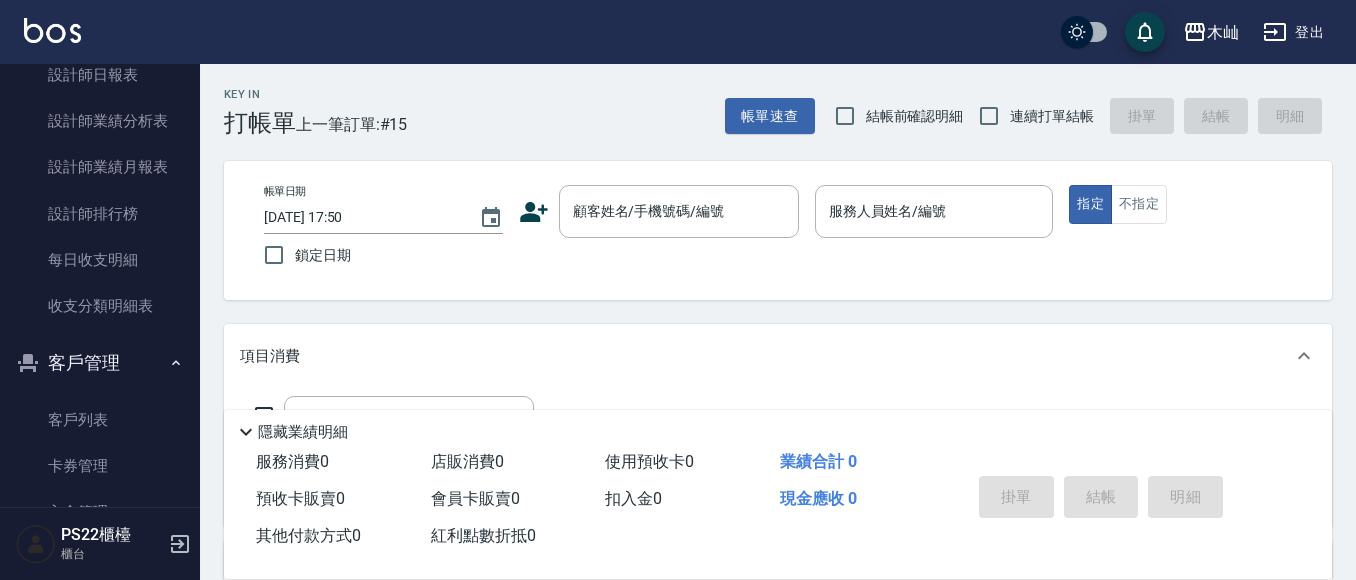 click on "客戶列表 卡券管理 入金管理" at bounding box center (100, -483) 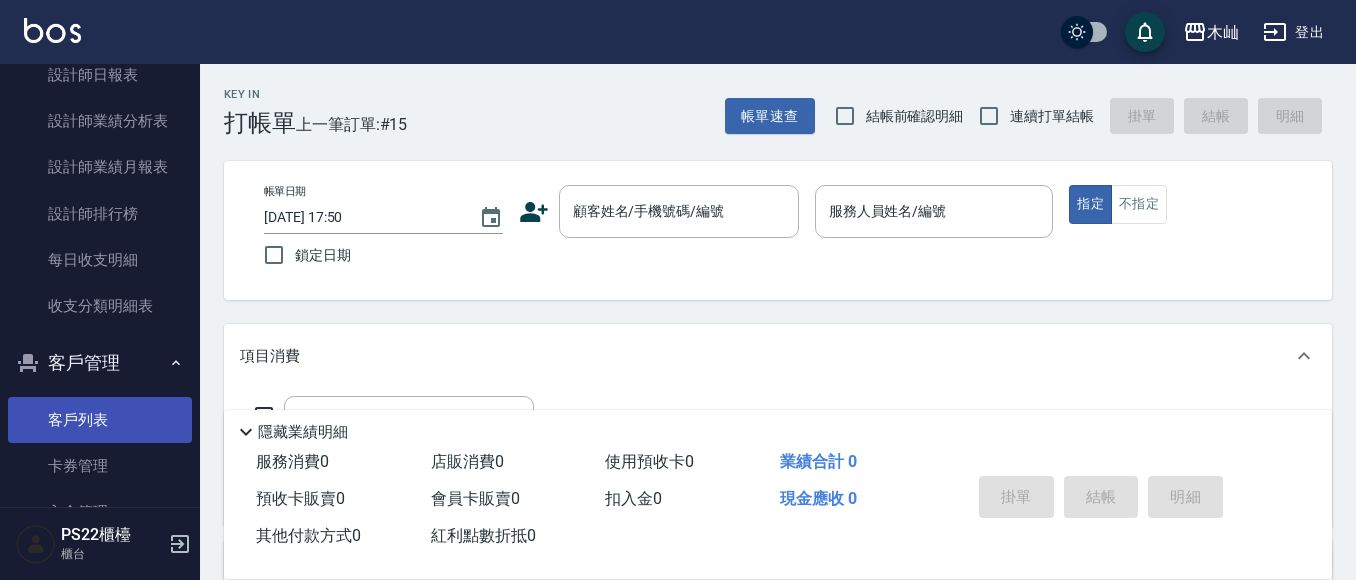 click on "客戶列表" at bounding box center [100, 420] 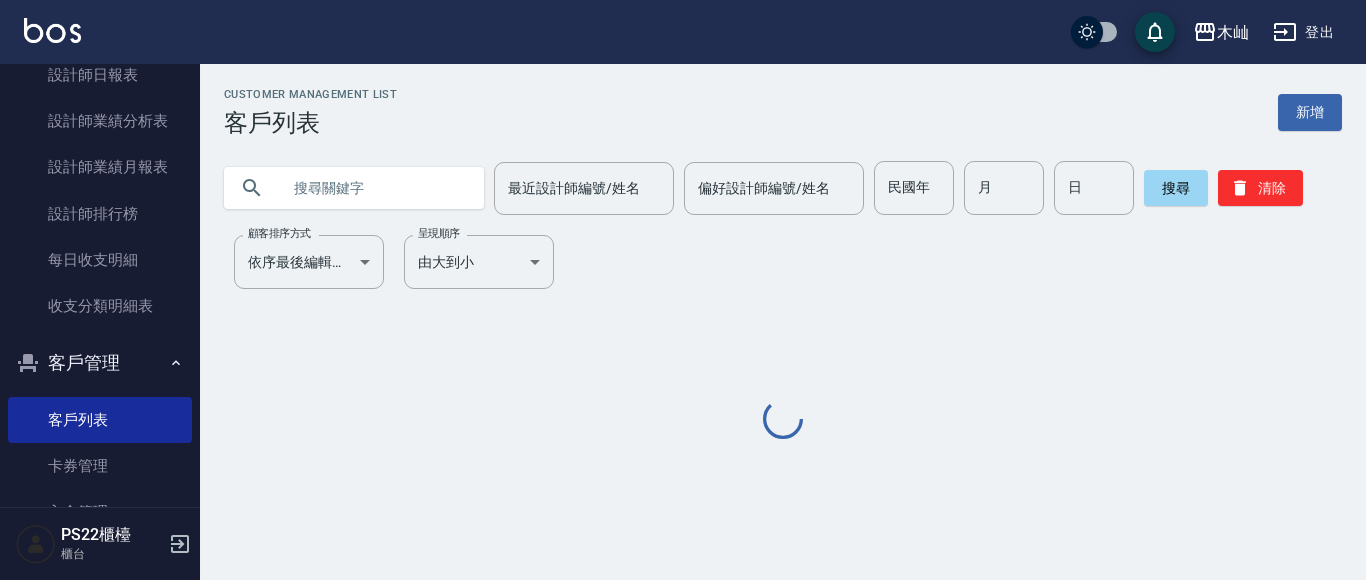 click at bounding box center [374, 188] 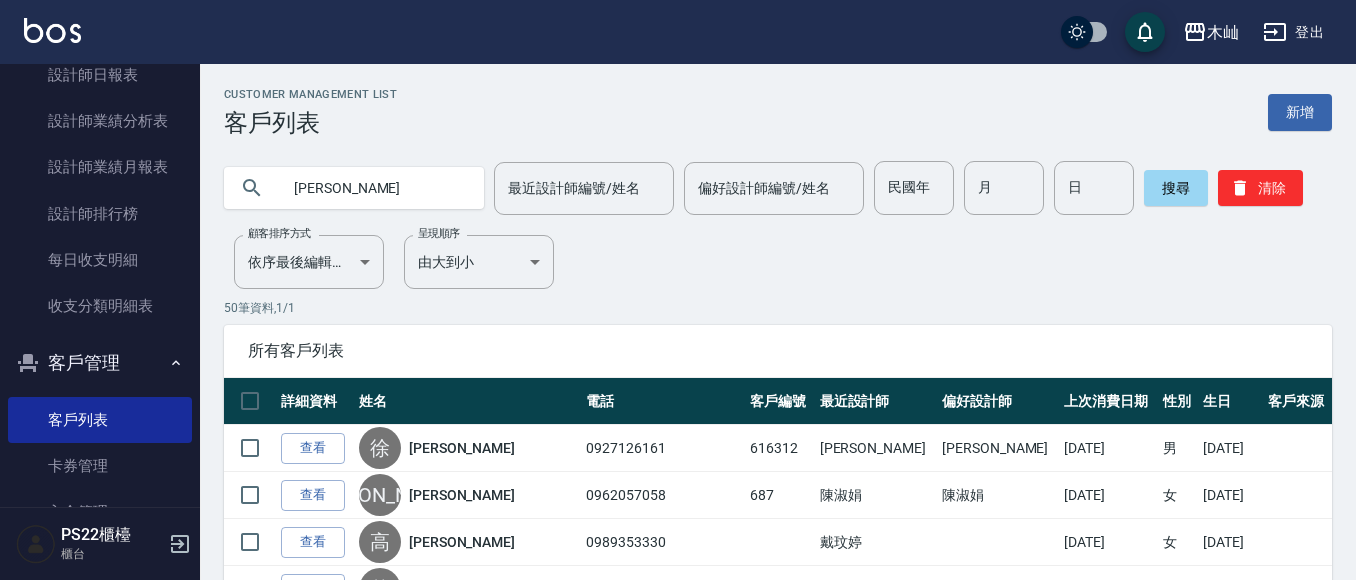 type on "[PERSON_NAME]" 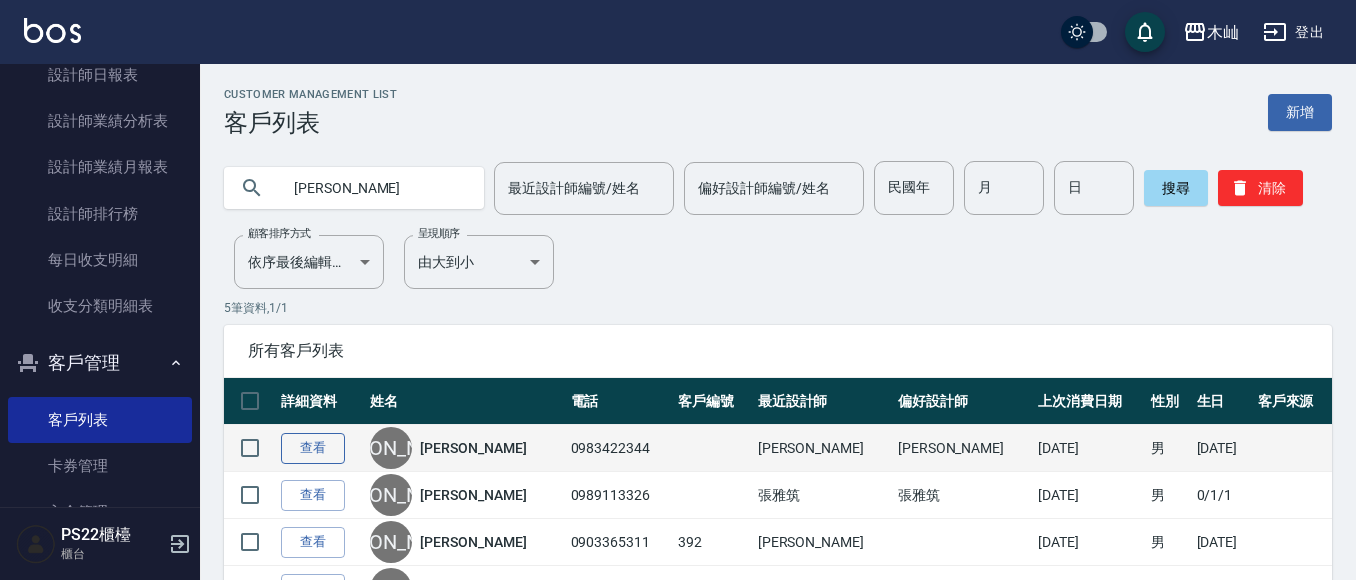 click on "查看" at bounding box center [313, 448] 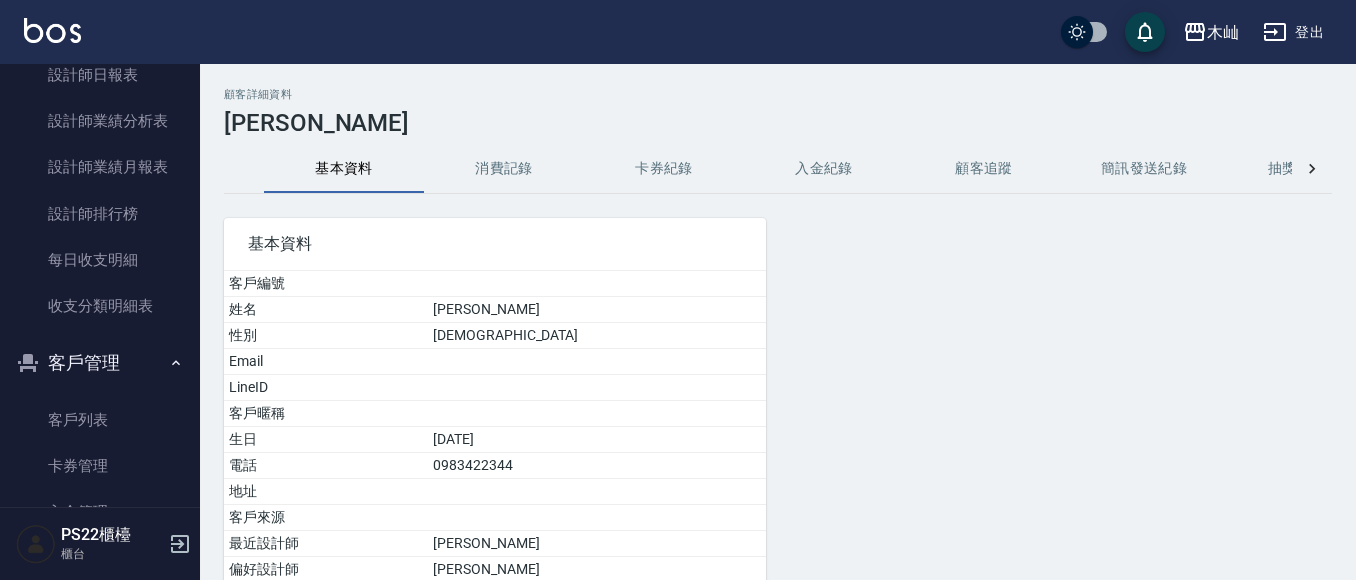click on "消費記錄" at bounding box center (504, 169) 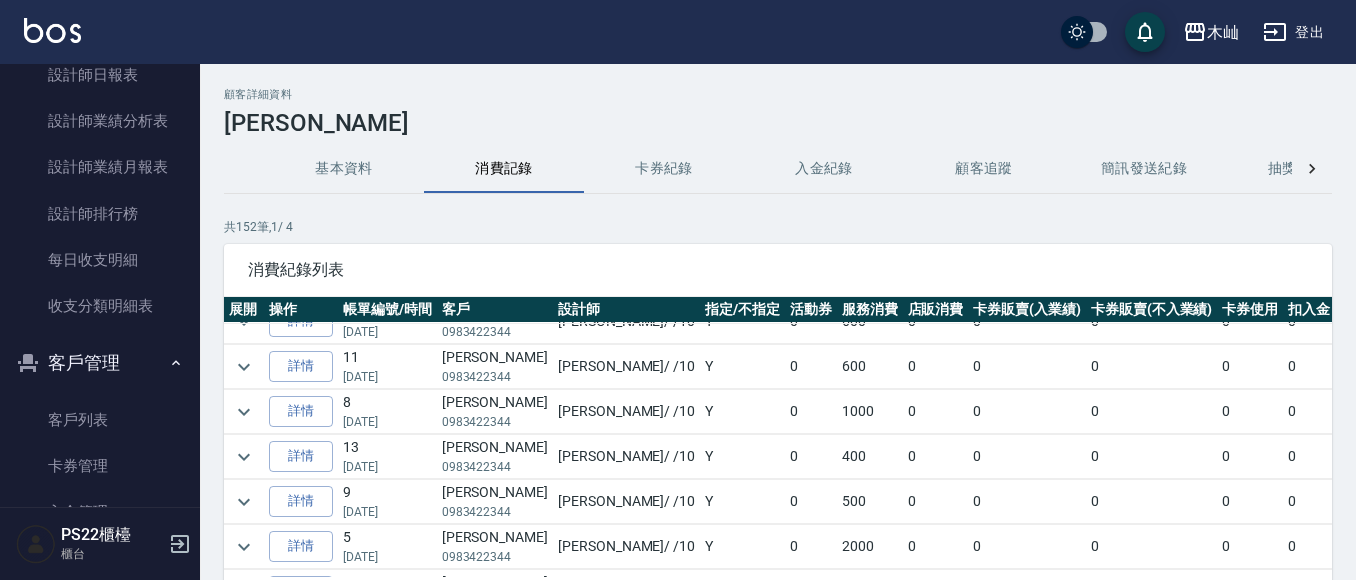scroll, scrollTop: 800, scrollLeft: 0, axis: vertical 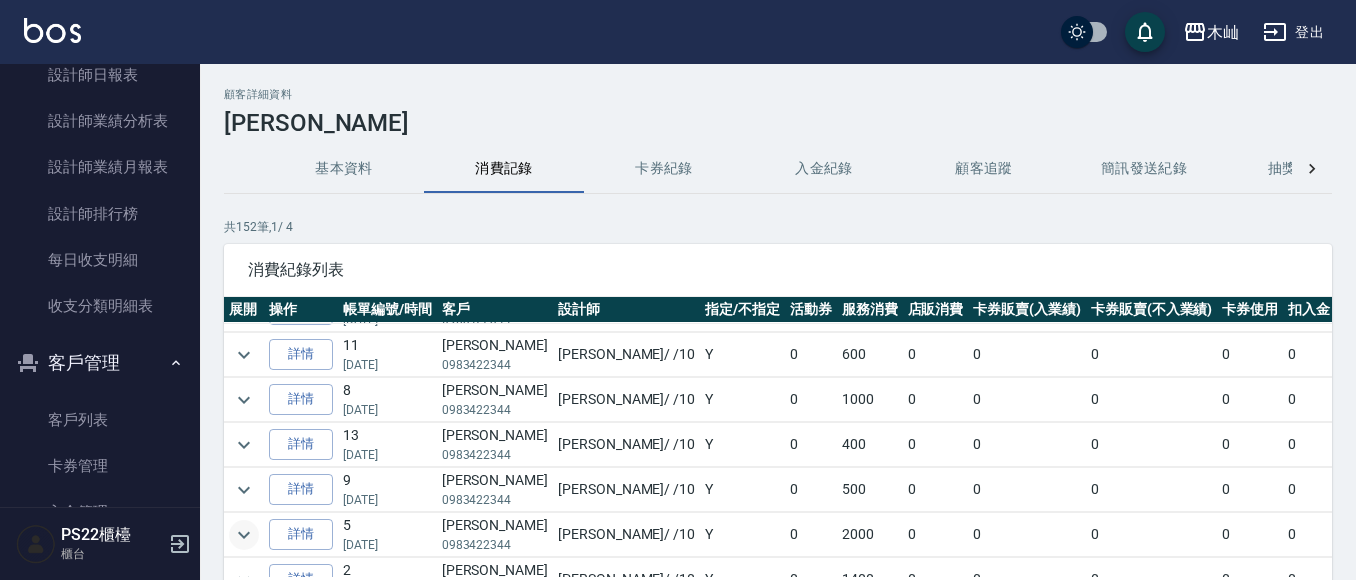 click 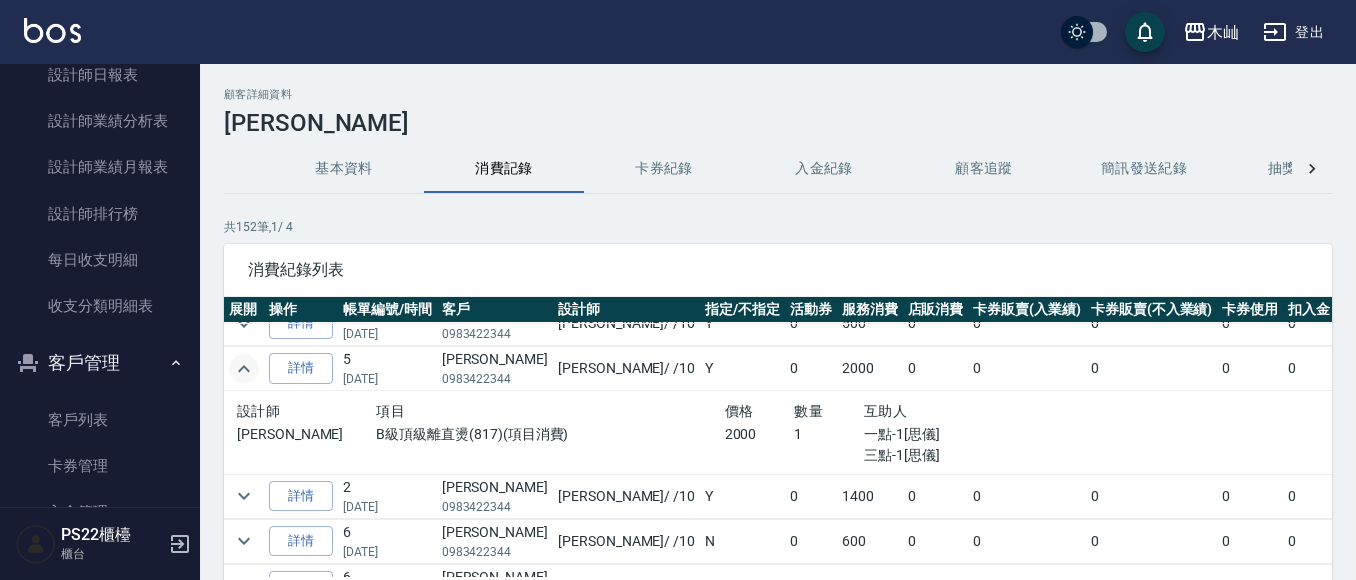 scroll, scrollTop: 900, scrollLeft: 0, axis: vertical 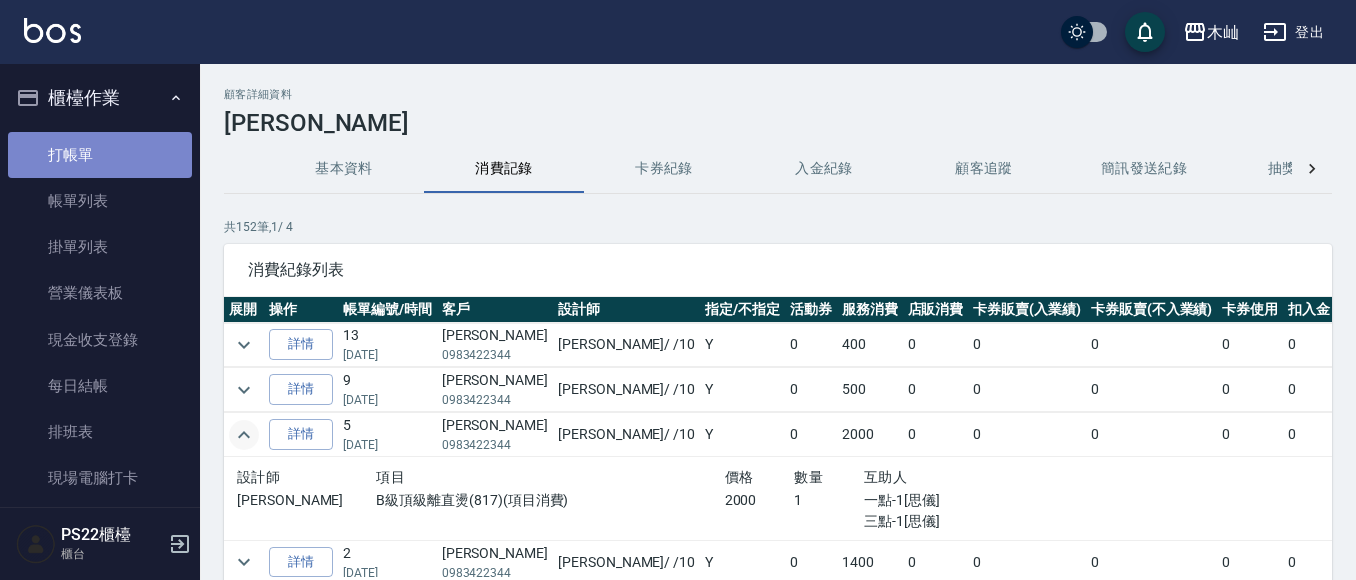 click on "打帳單" at bounding box center (100, 155) 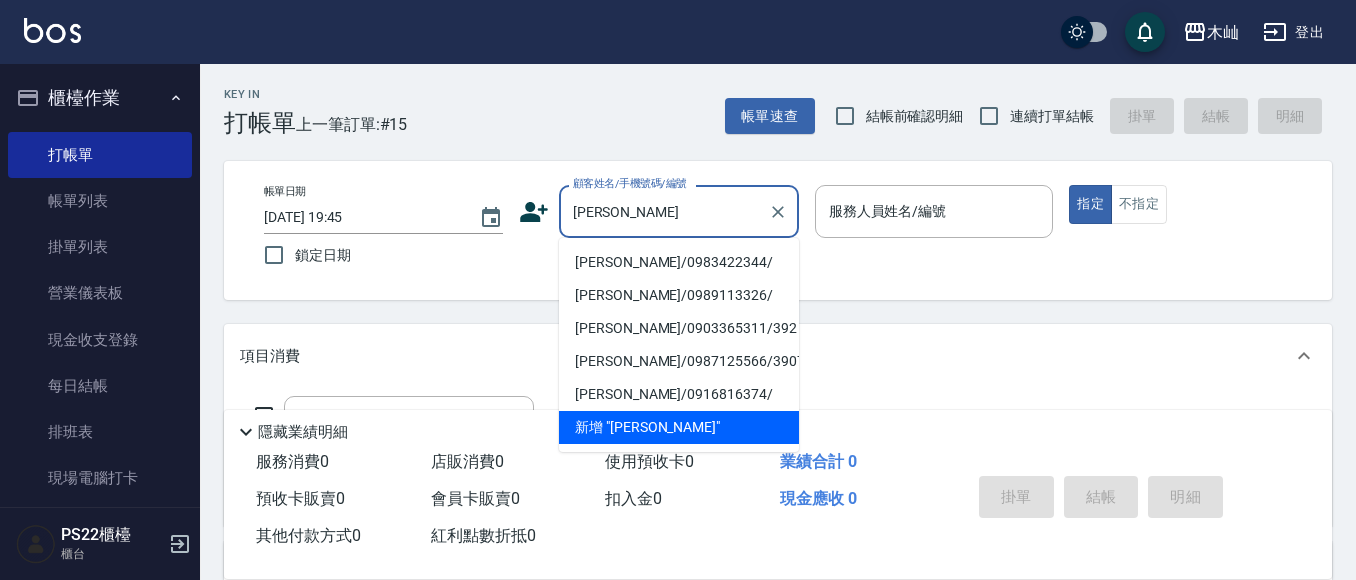 click on "[PERSON_NAME]/0983422344/" at bounding box center (679, 262) 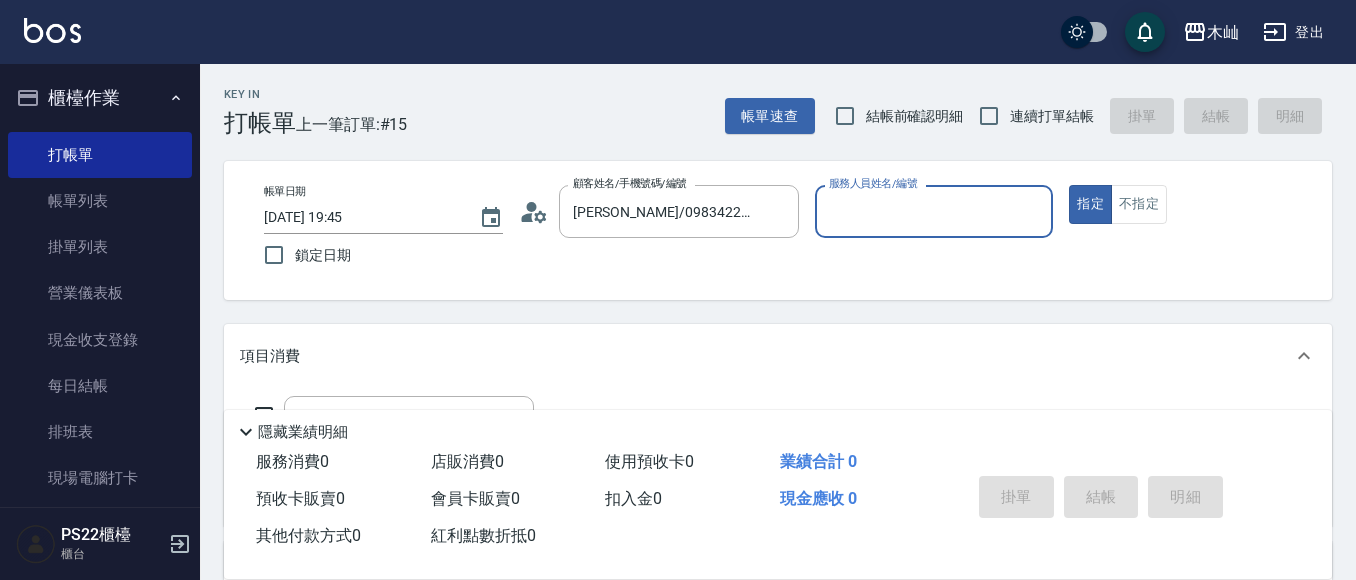 type on "小愛-10" 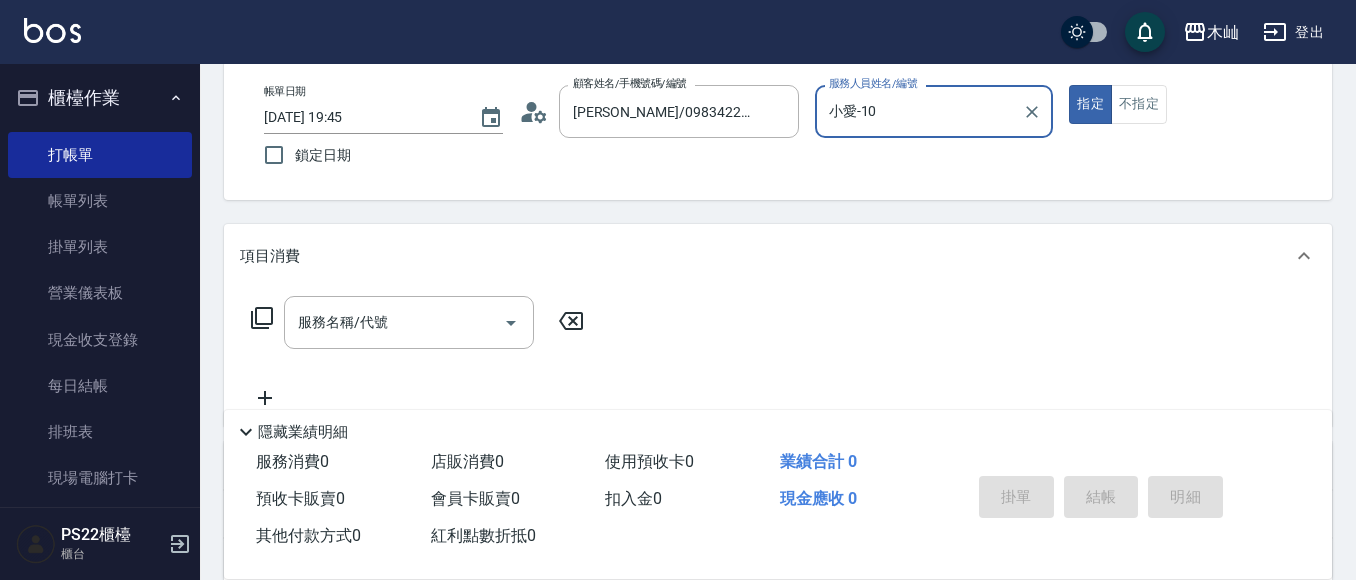 scroll, scrollTop: 200, scrollLeft: 0, axis: vertical 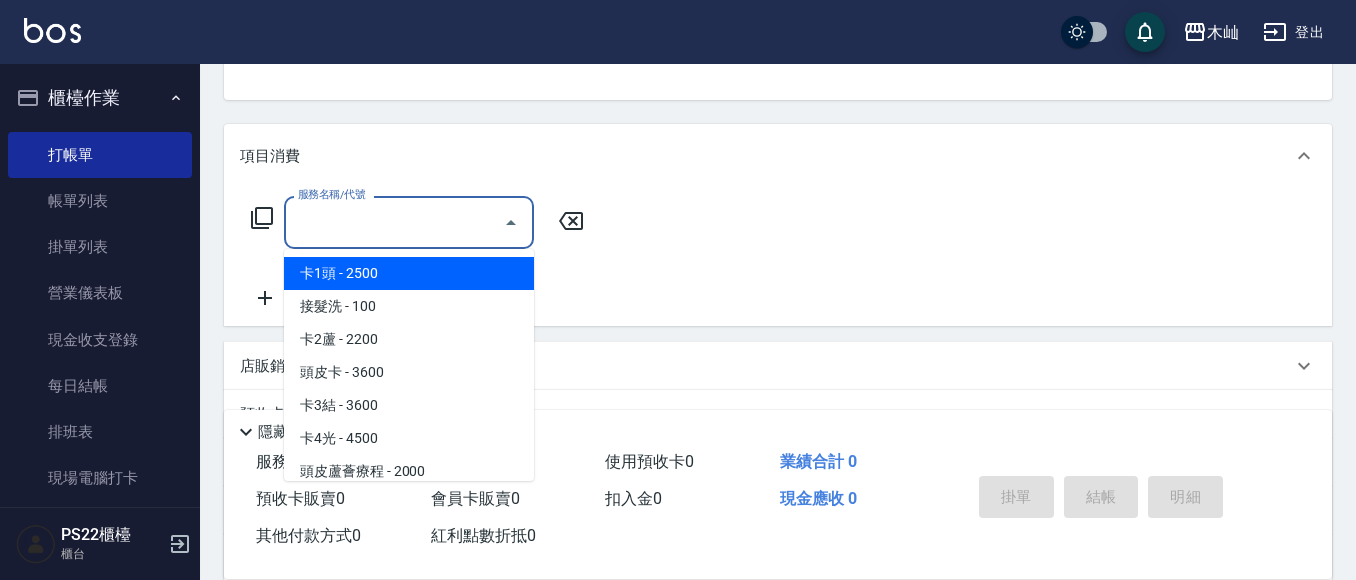 click on "服務名稱/代號" at bounding box center (394, 222) 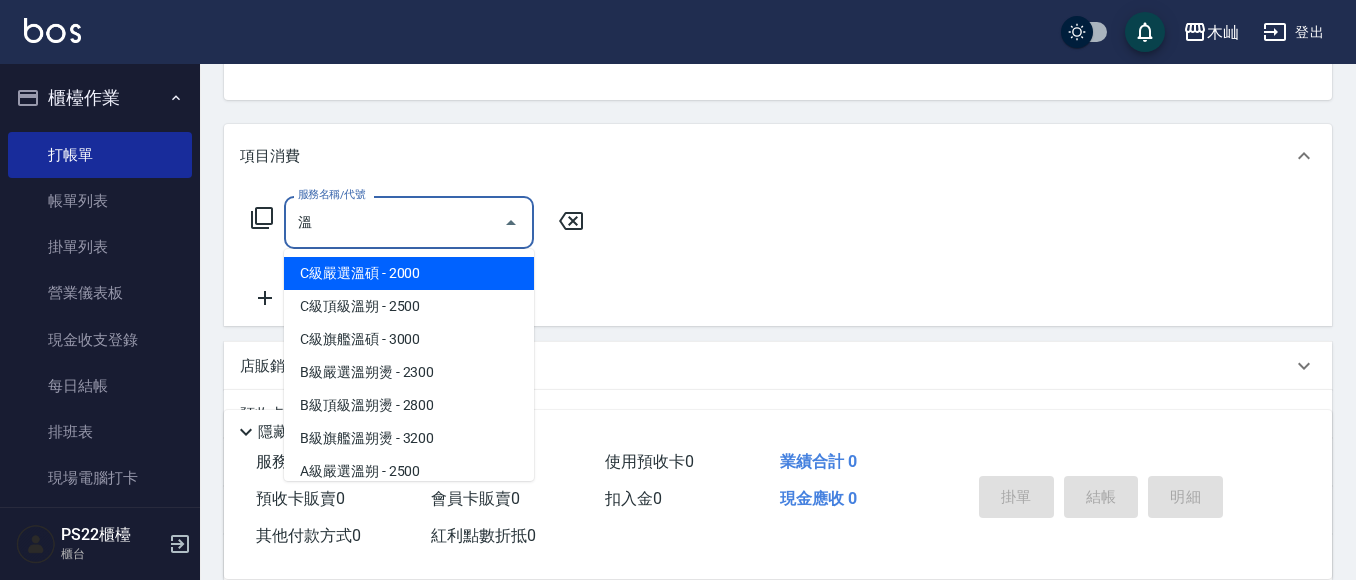 click on "C級嚴選溫碩 - 2000" at bounding box center (409, 273) 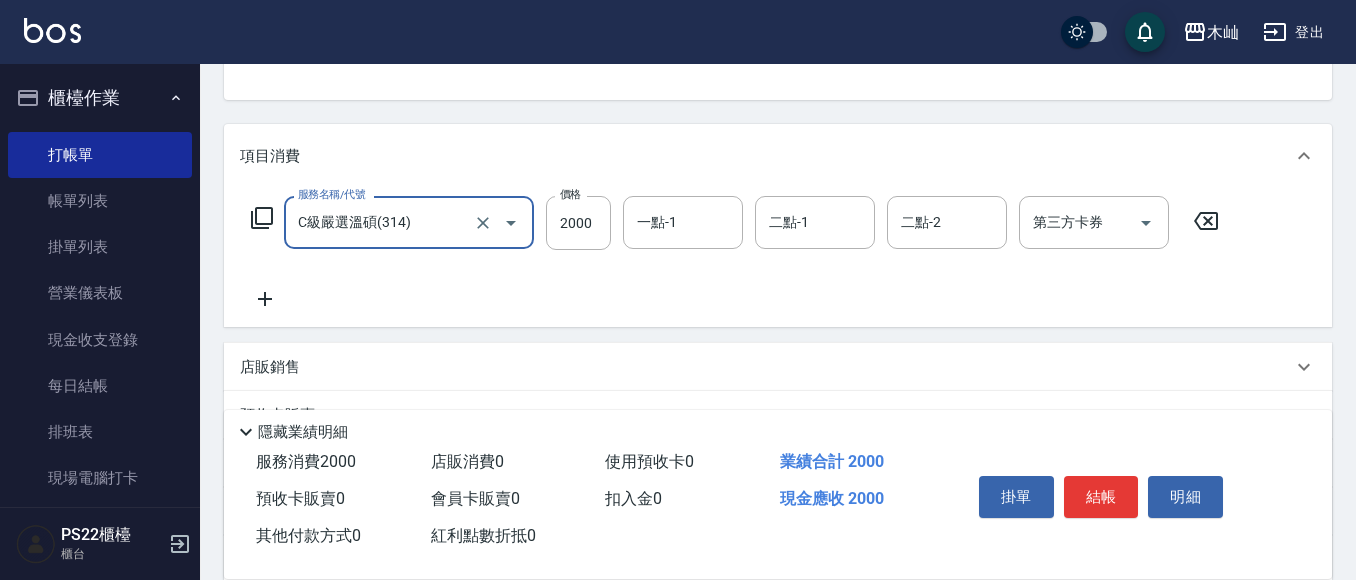 type on "C級嚴選溫碩(314)" 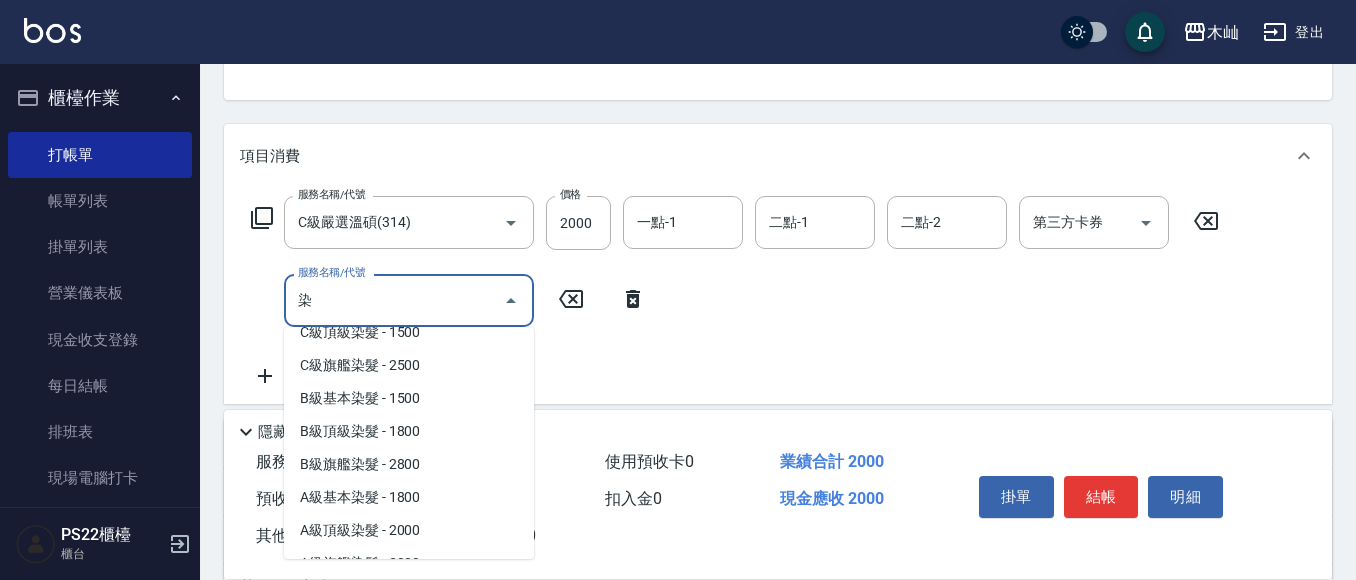 scroll, scrollTop: 200, scrollLeft: 0, axis: vertical 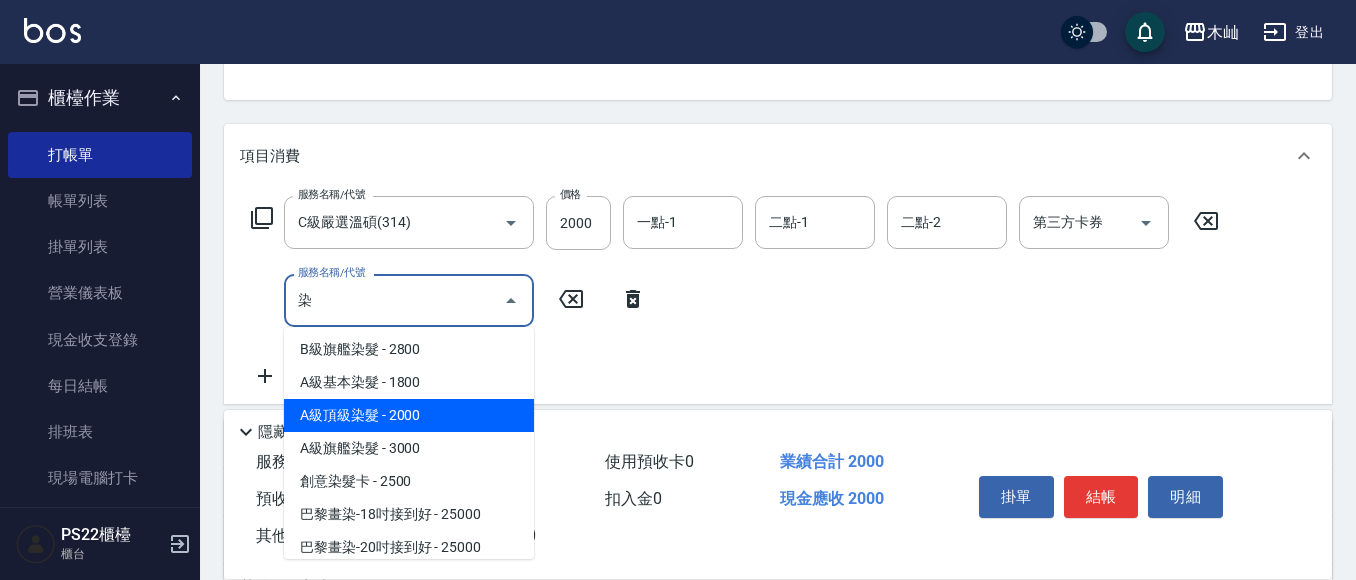 click on "A級頂級染髮 - 2000" at bounding box center [409, 415] 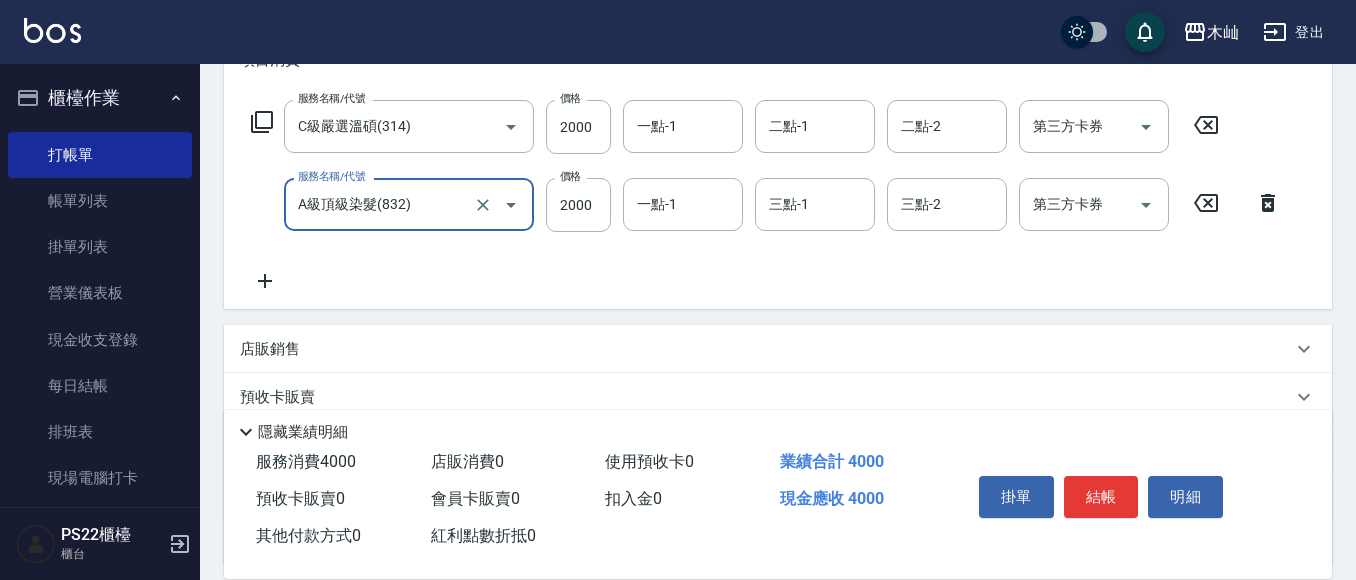 scroll, scrollTop: 473, scrollLeft: 0, axis: vertical 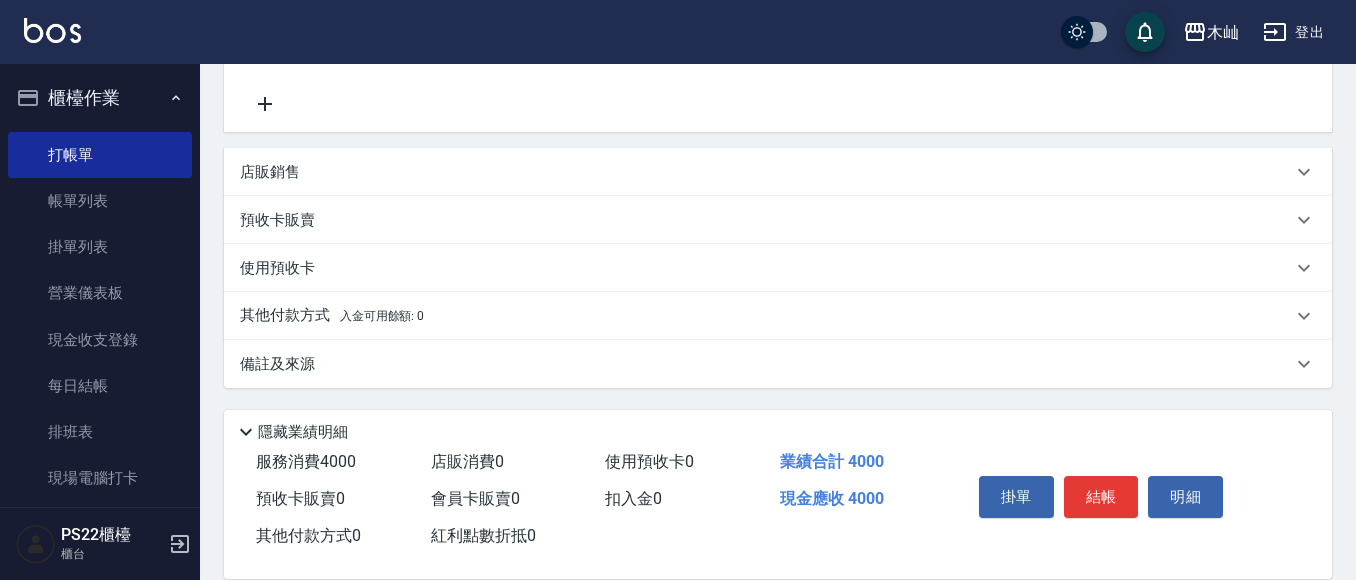 type on "A級頂級染髮(832)" 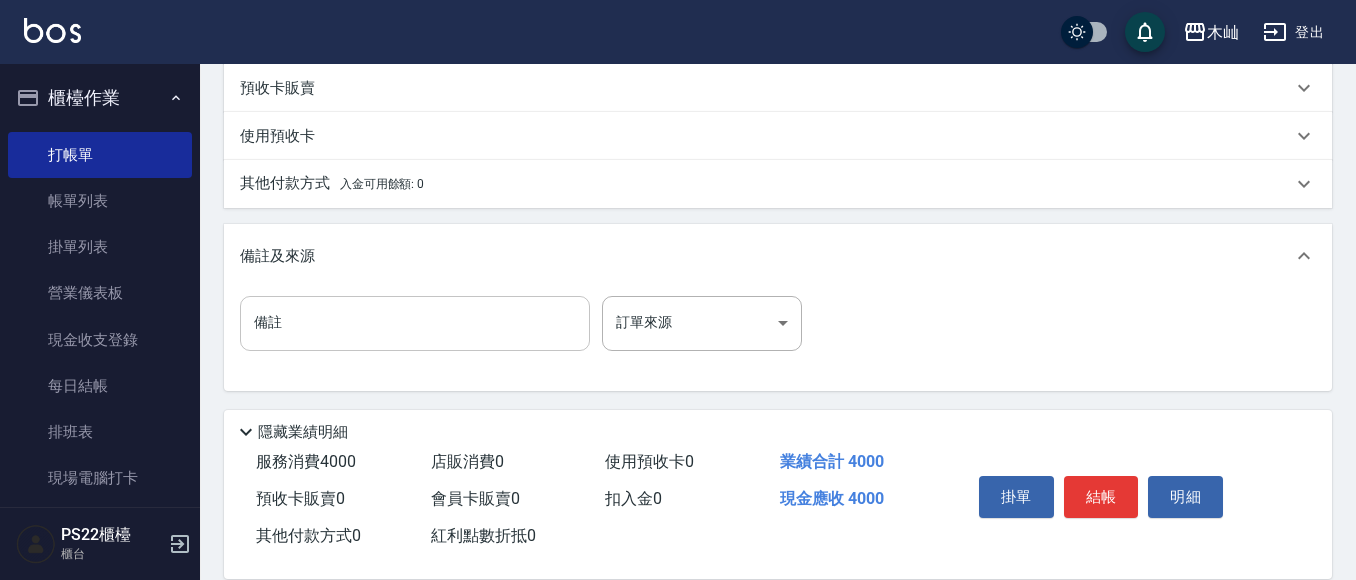 scroll, scrollTop: 608, scrollLeft: 0, axis: vertical 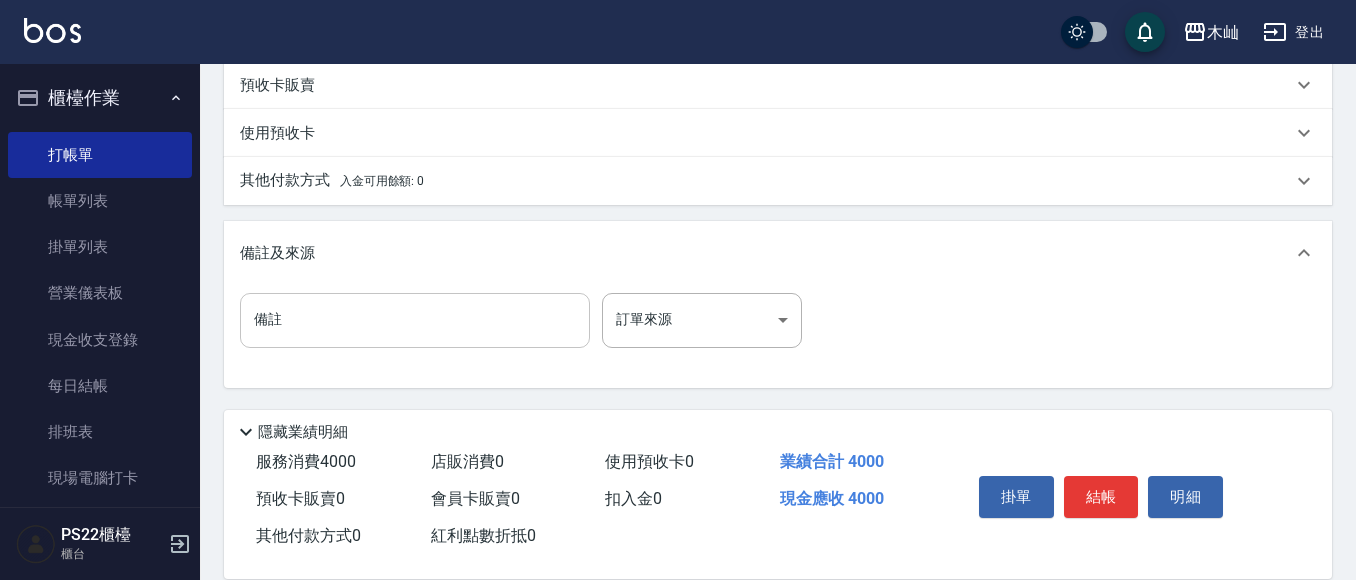 click on "備註" at bounding box center (415, 320) 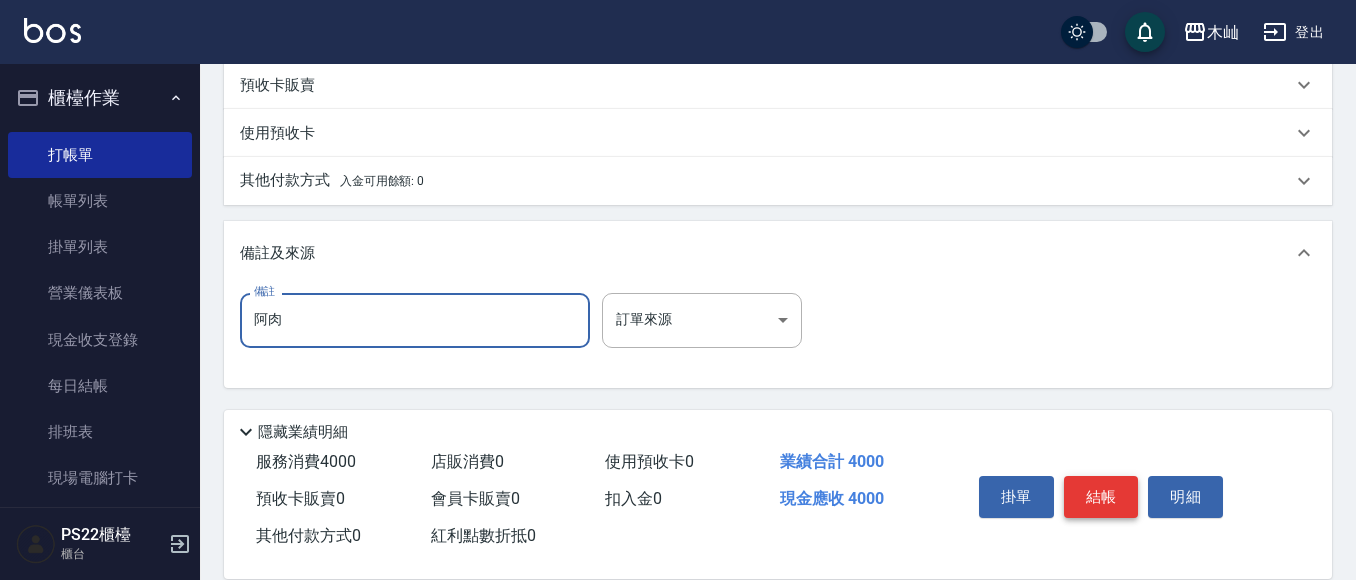 type on "阿肉" 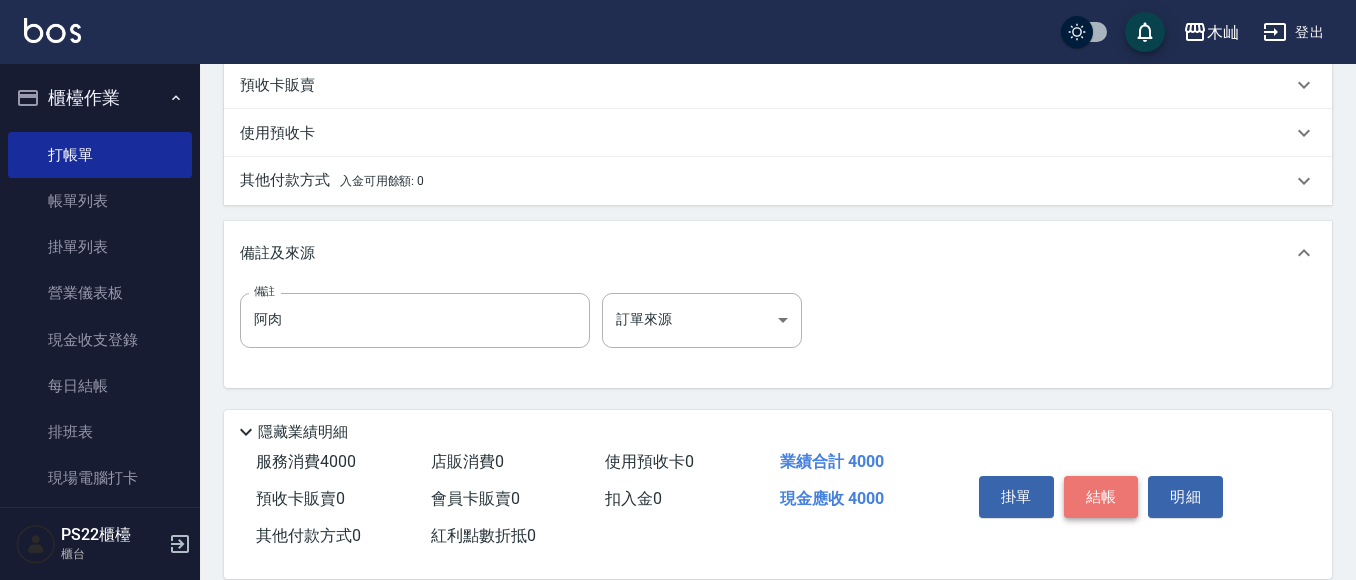 click on "結帳" at bounding box center [1101, 497] 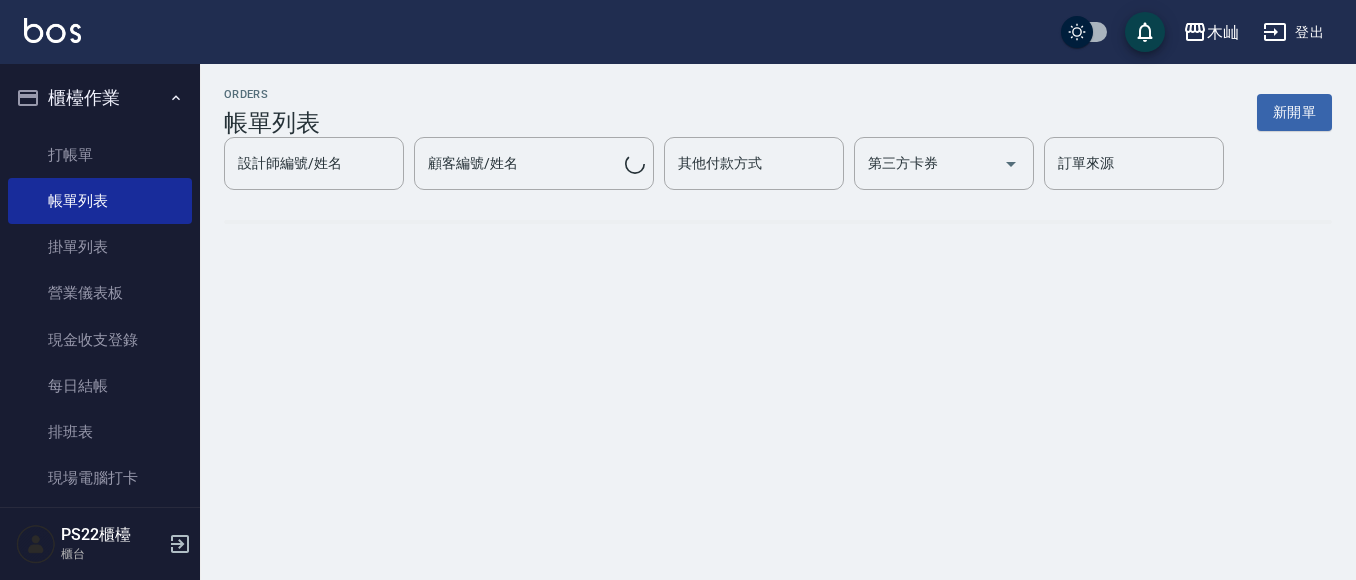 scroll, scrollTop: 0, scrollLeft: 0, axis: both 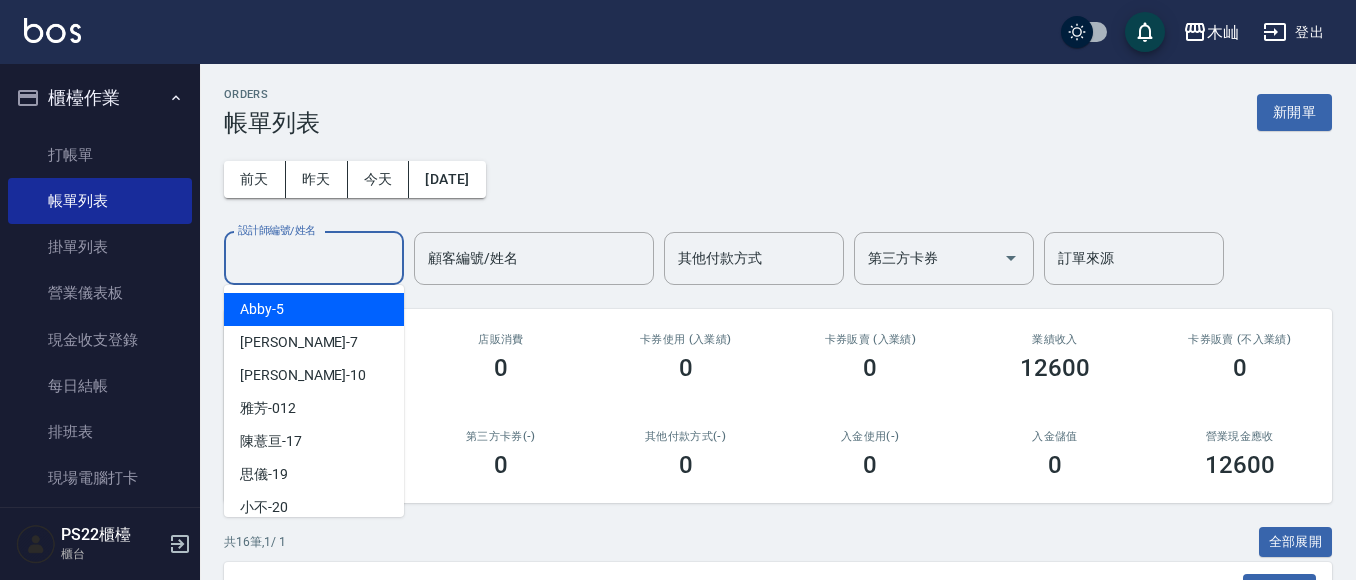 click on "設計師編號/姓名" at bounding box center (314, 258) 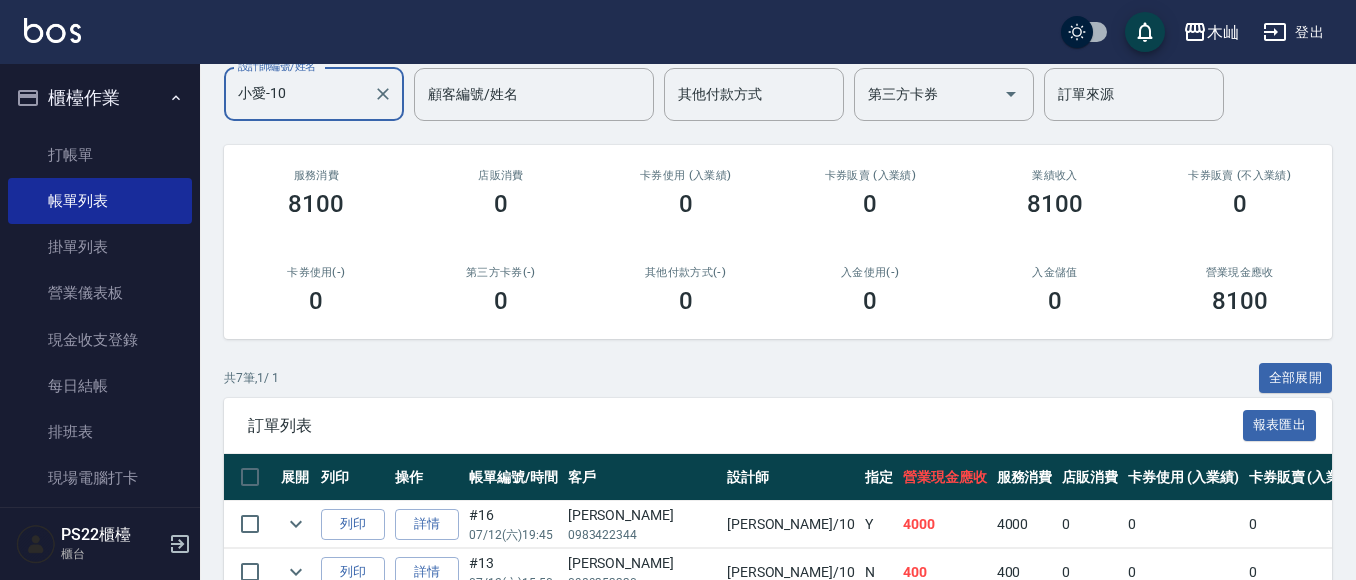 scroll, scrollTop: 500, scrollLeft: 0, axis: vertical 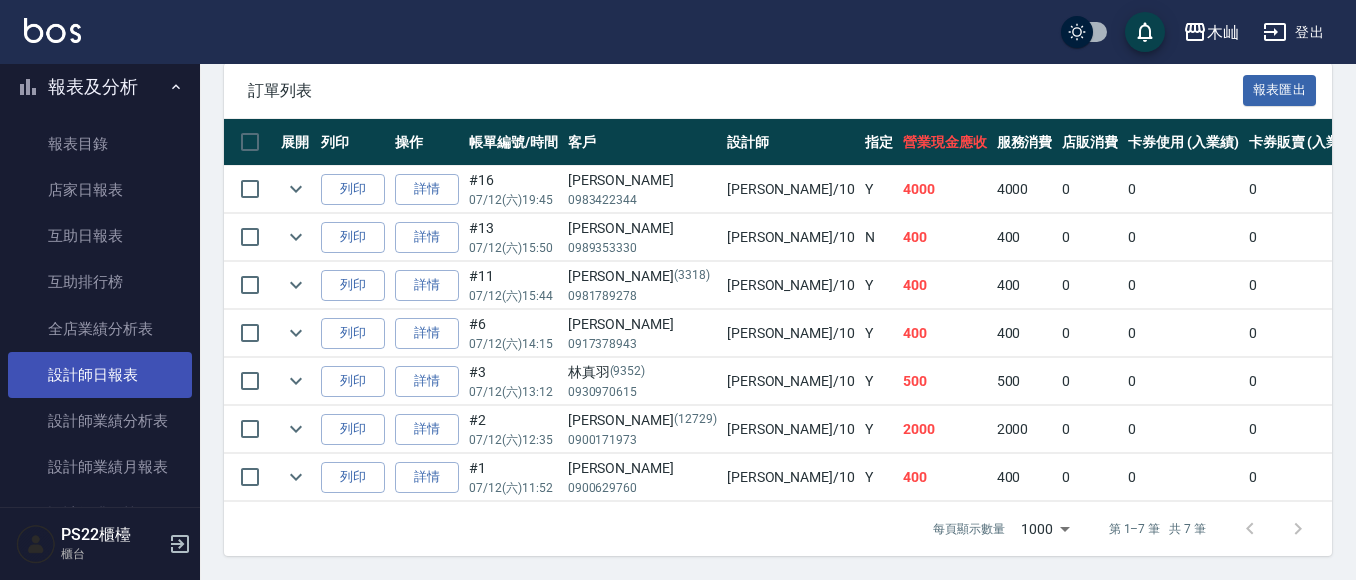 type on "小愛-10" 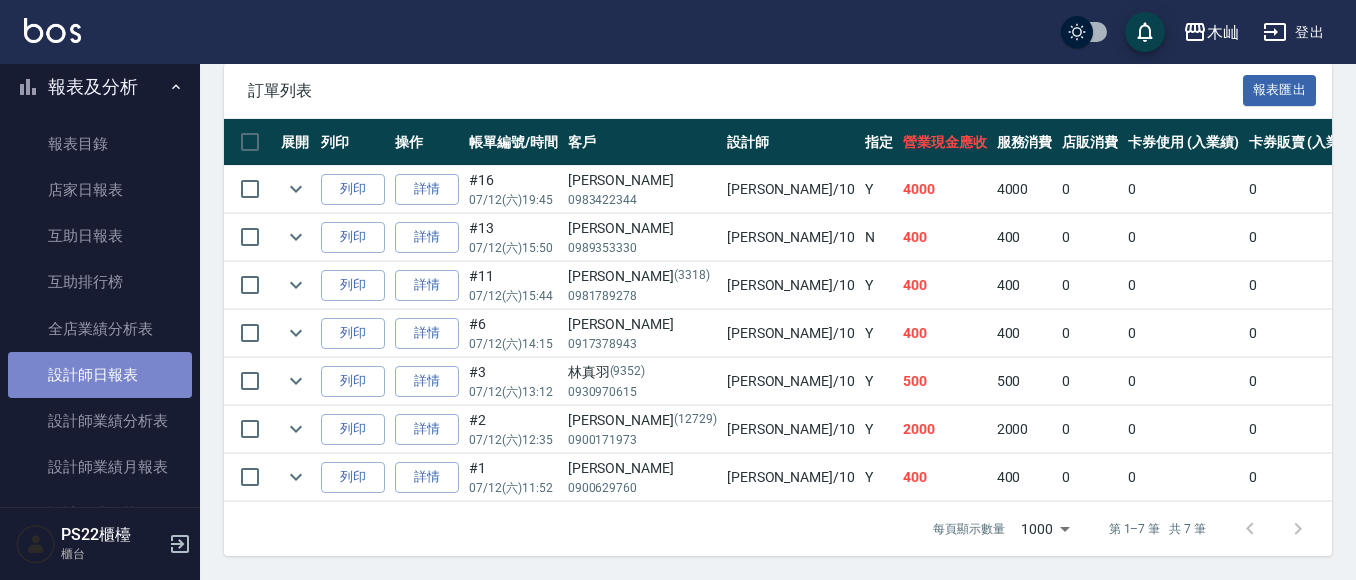 click on "設計師日報表" at bounding box center (100, 375) 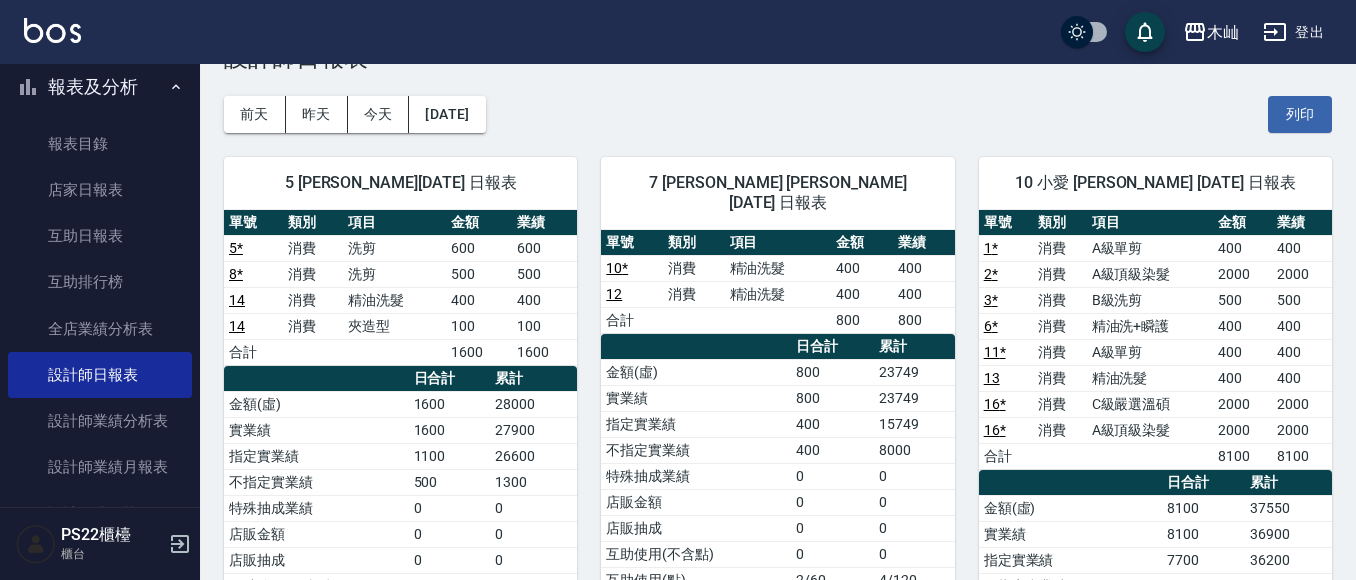 scroll, scrollTop: 0, scrollLeft: 0, axis: both 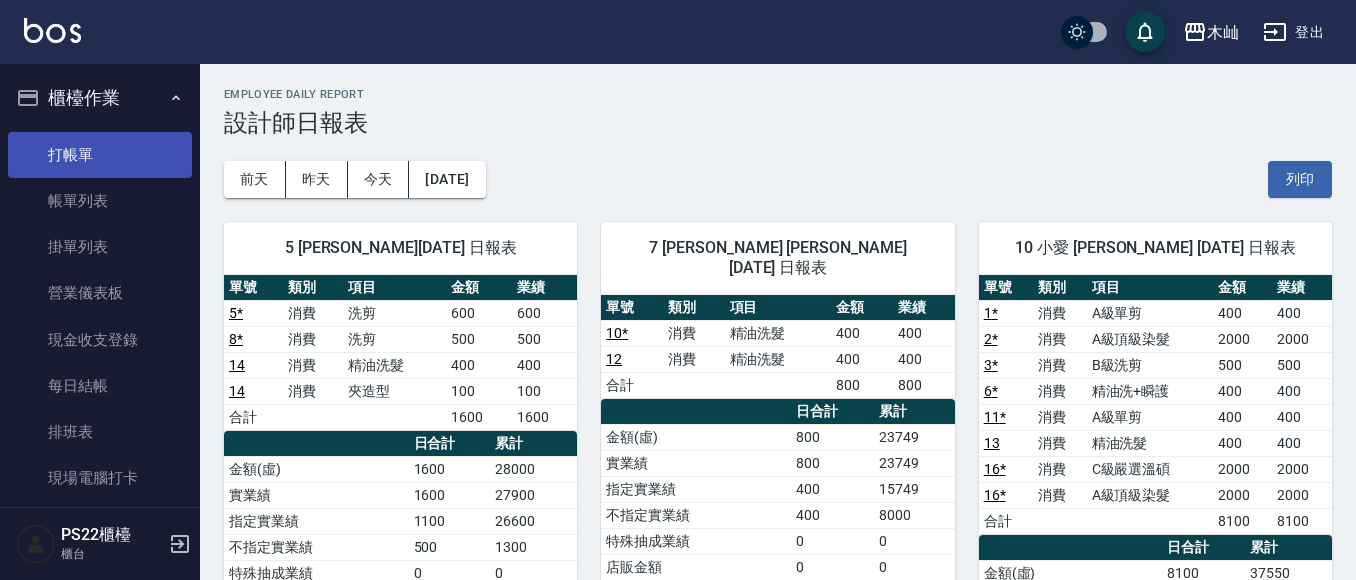 click on "打帳單" at bounding box center [100, 155] 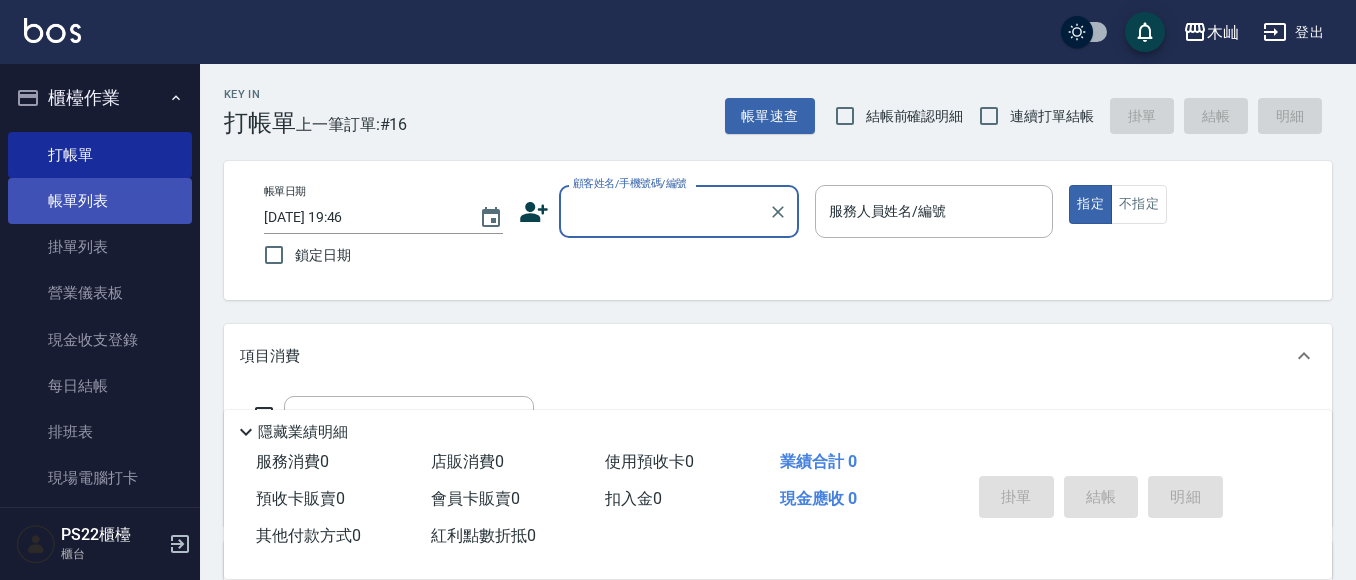 click on "帳單列表" at bounding box center (100, 201) 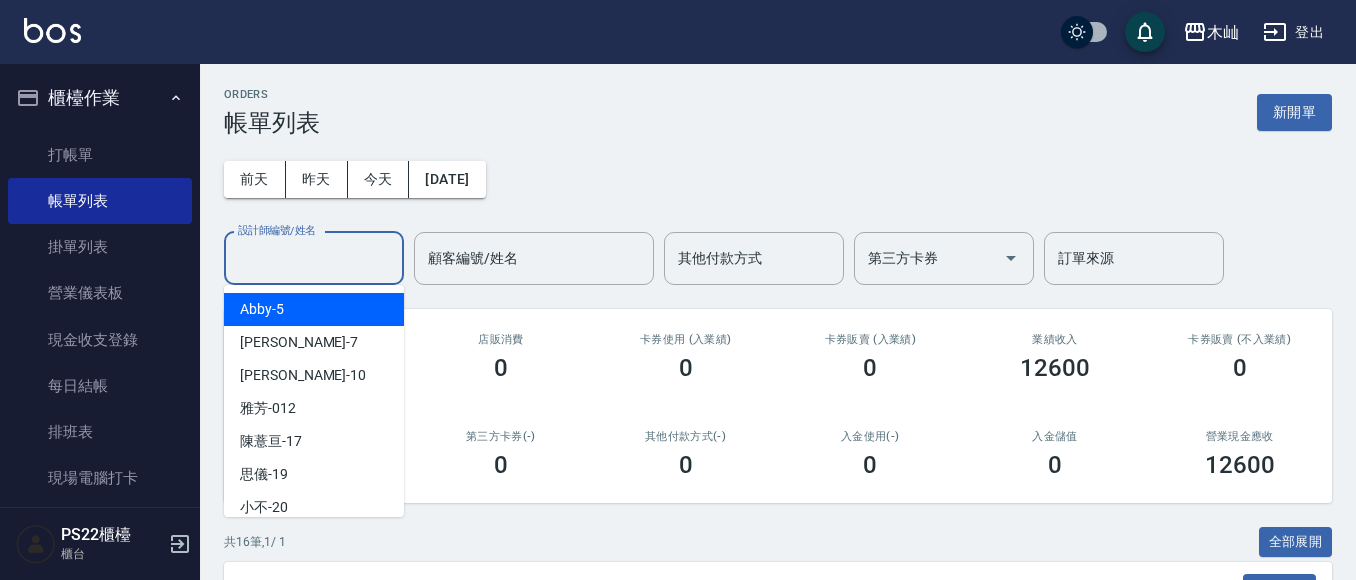 click on "設計師編號/姓名" at bounding box center [314, 258] 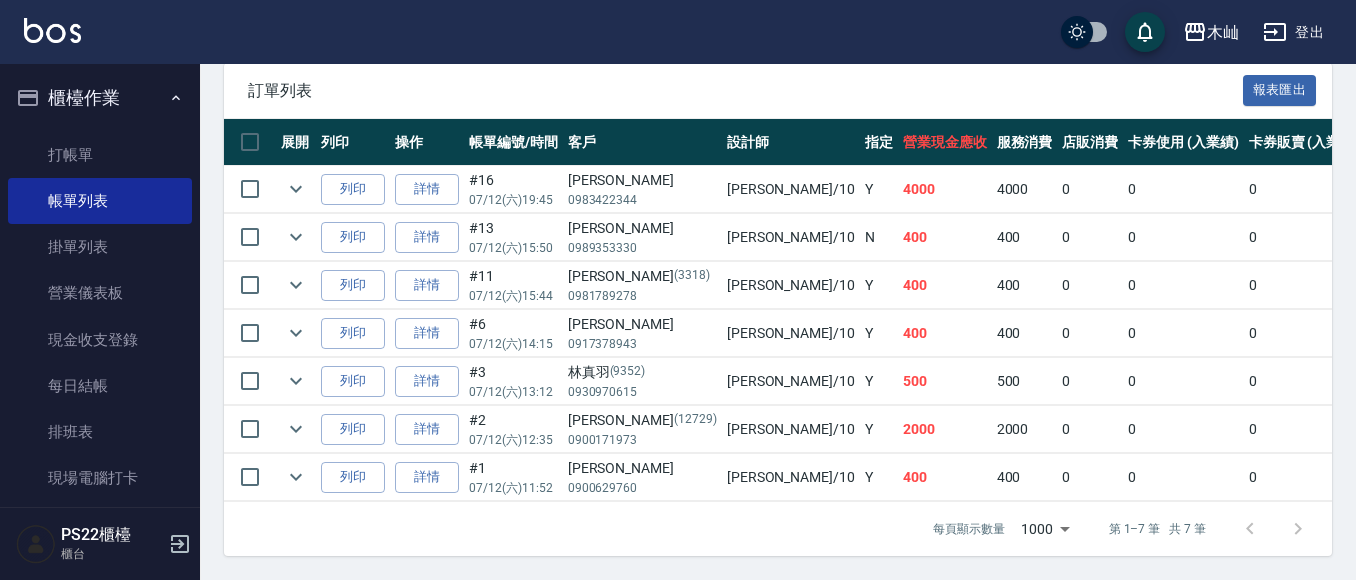 scroll, scrollTop: 516, scrollLeft: 0, axis: vertical 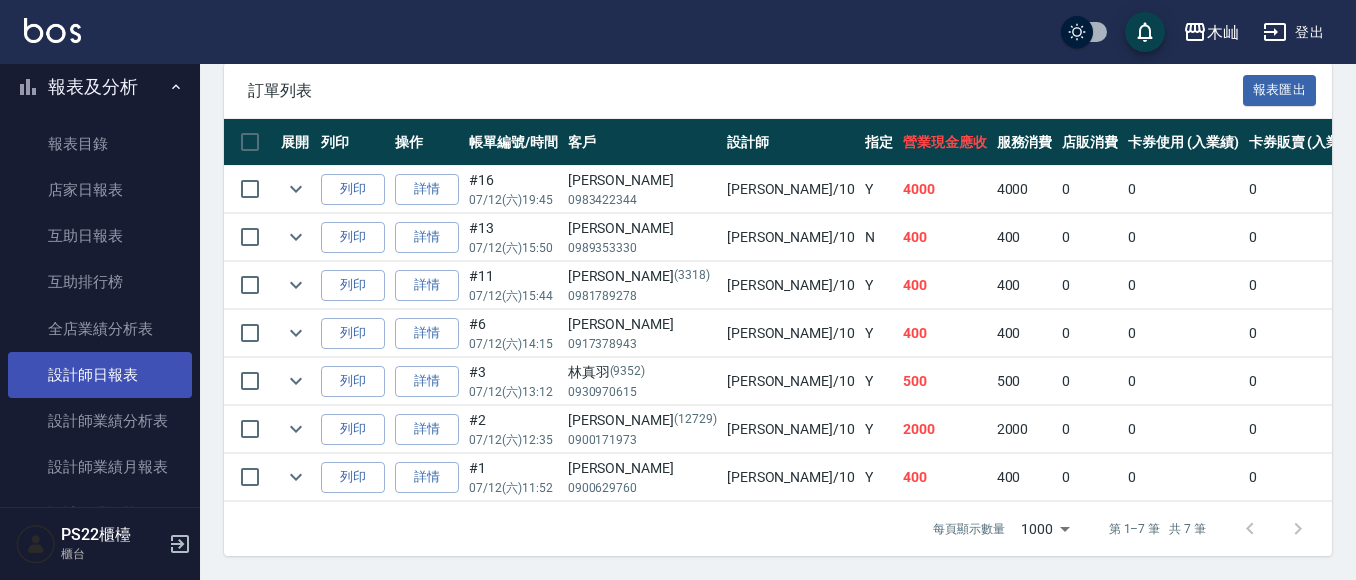 type on "小愛-10" 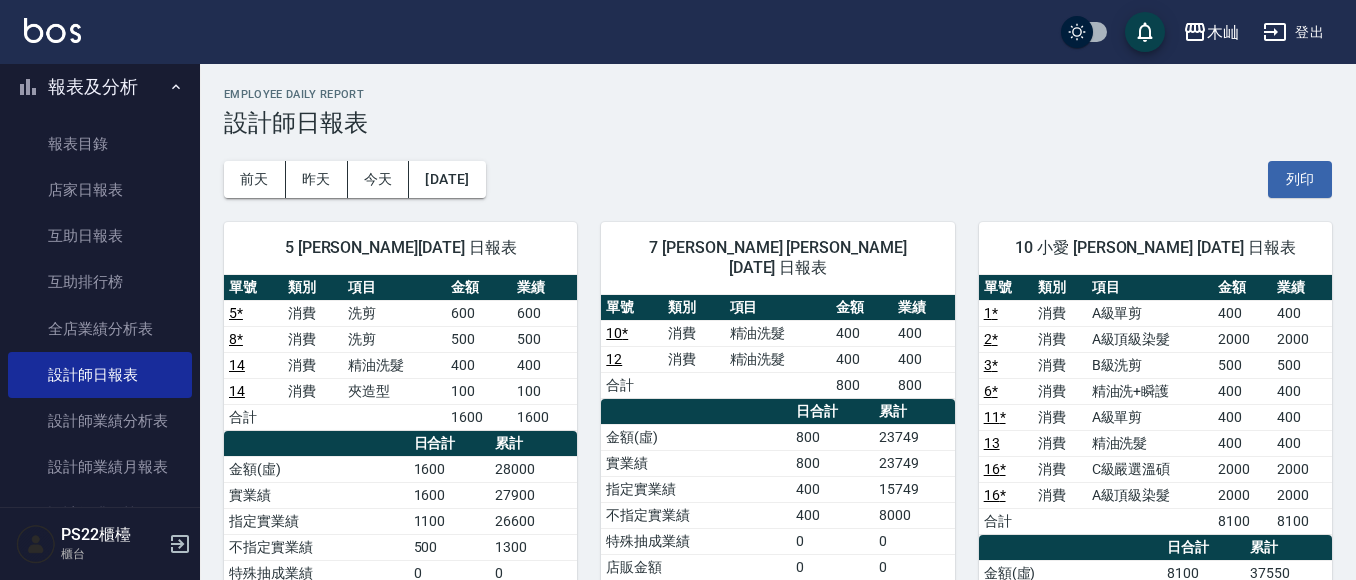 scroll, scrollTop: 100, scrollLeft: 0, axis: vertical 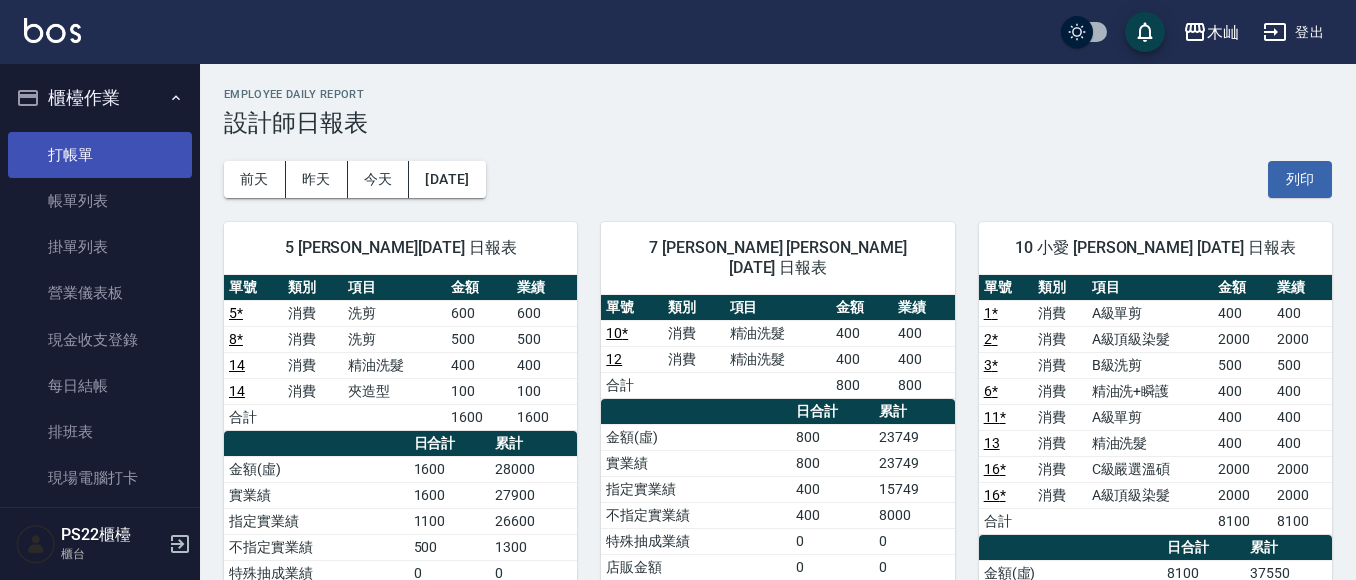 click on "打帳單" at bounding box center [100, 155] 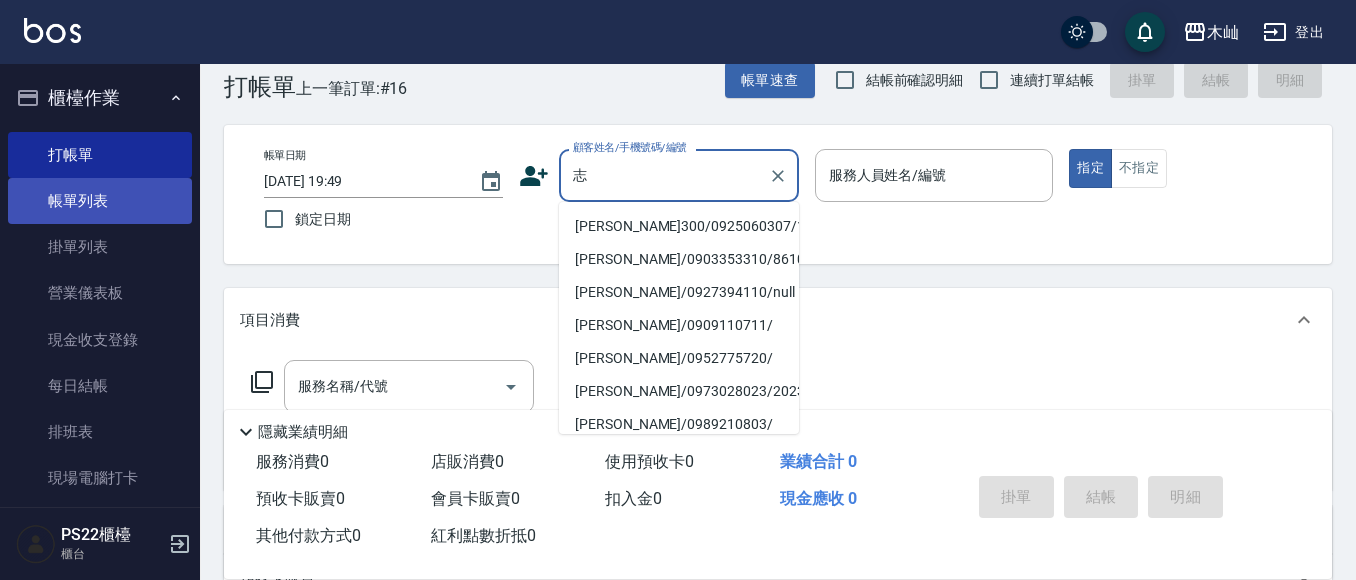 scroll, scrollTop: 100, scrollLeft: 0, axis: vertical 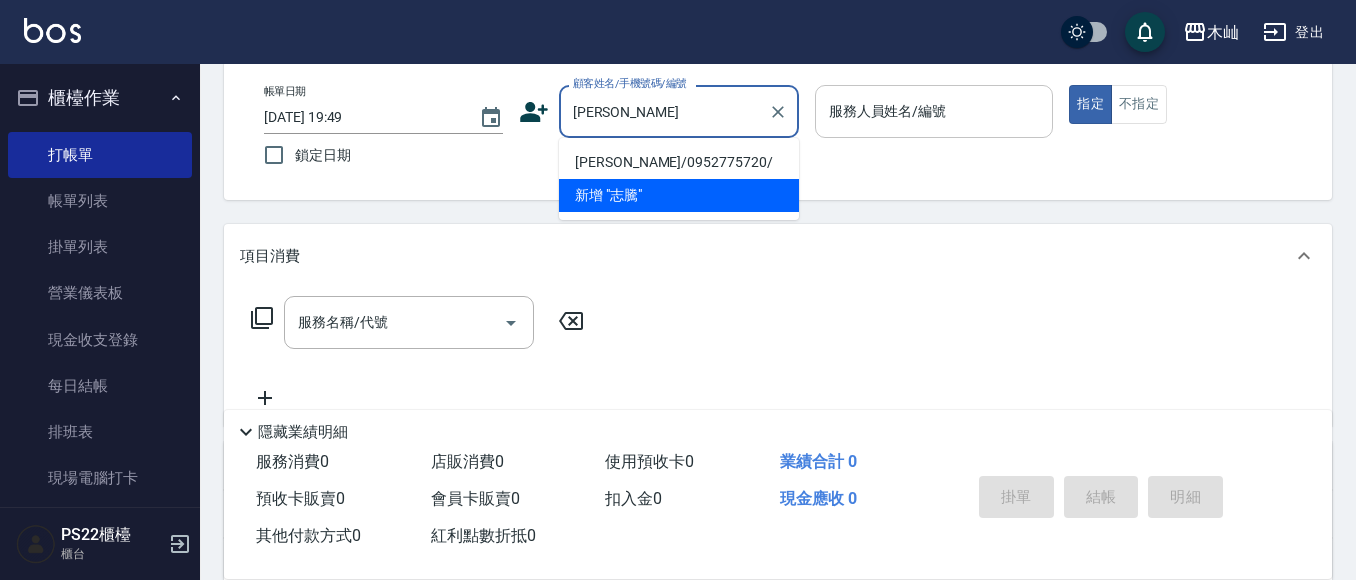 type on "[PERSON_NAME]/0952775720/" 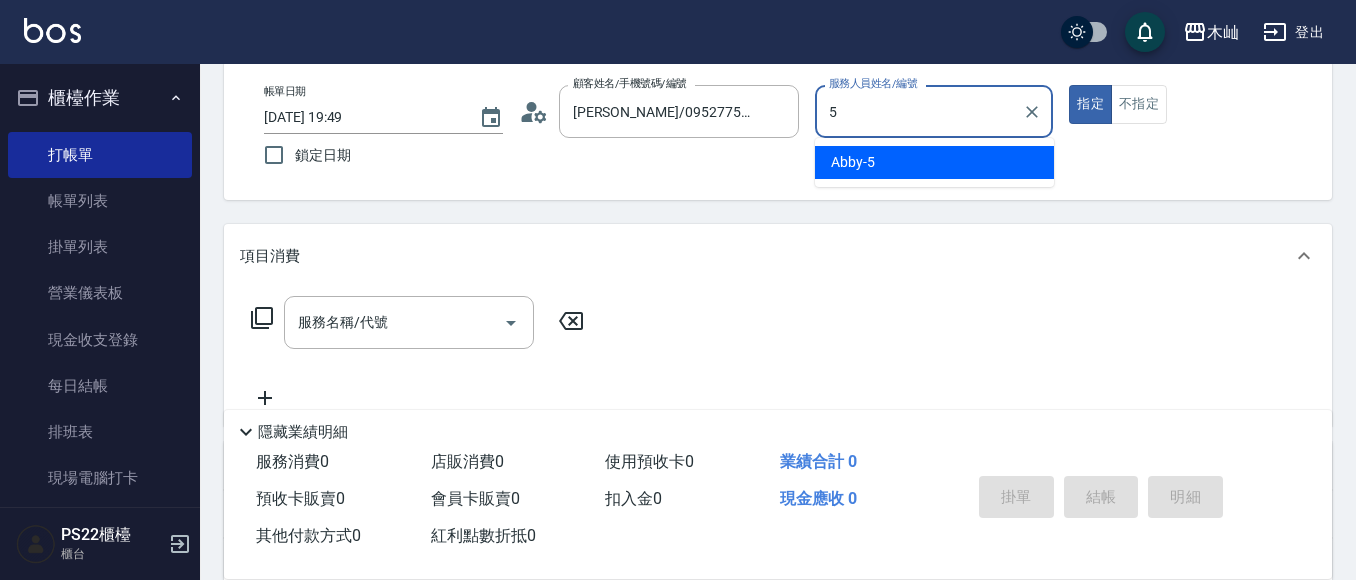 type on "Abby-5" 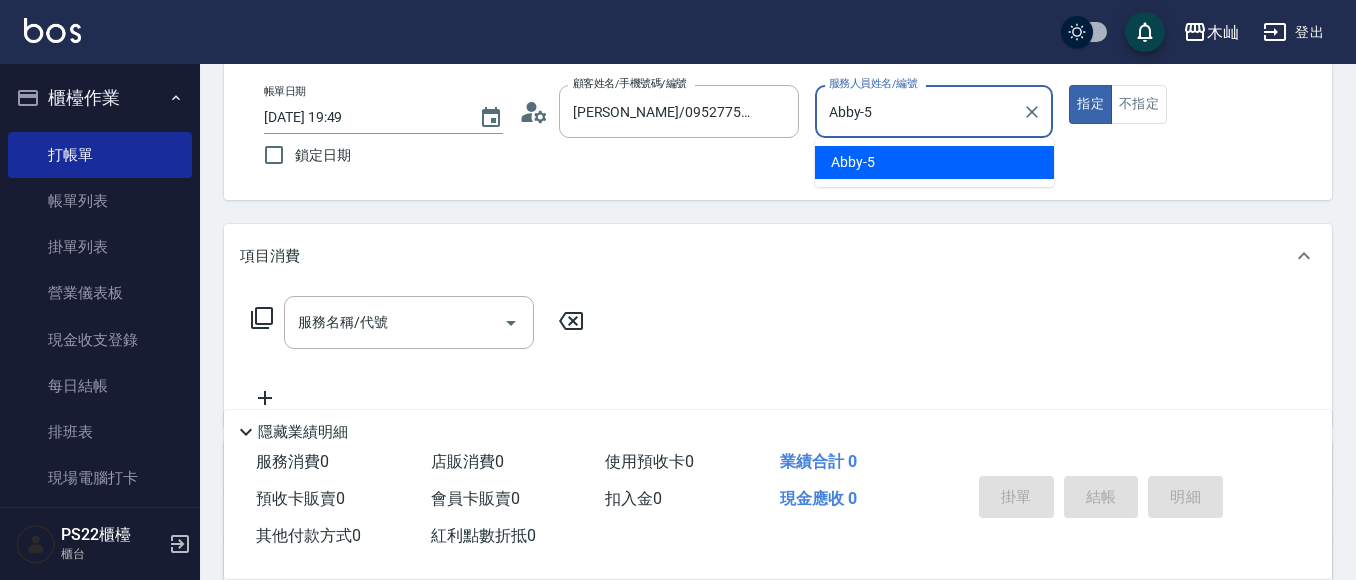 type on "true" 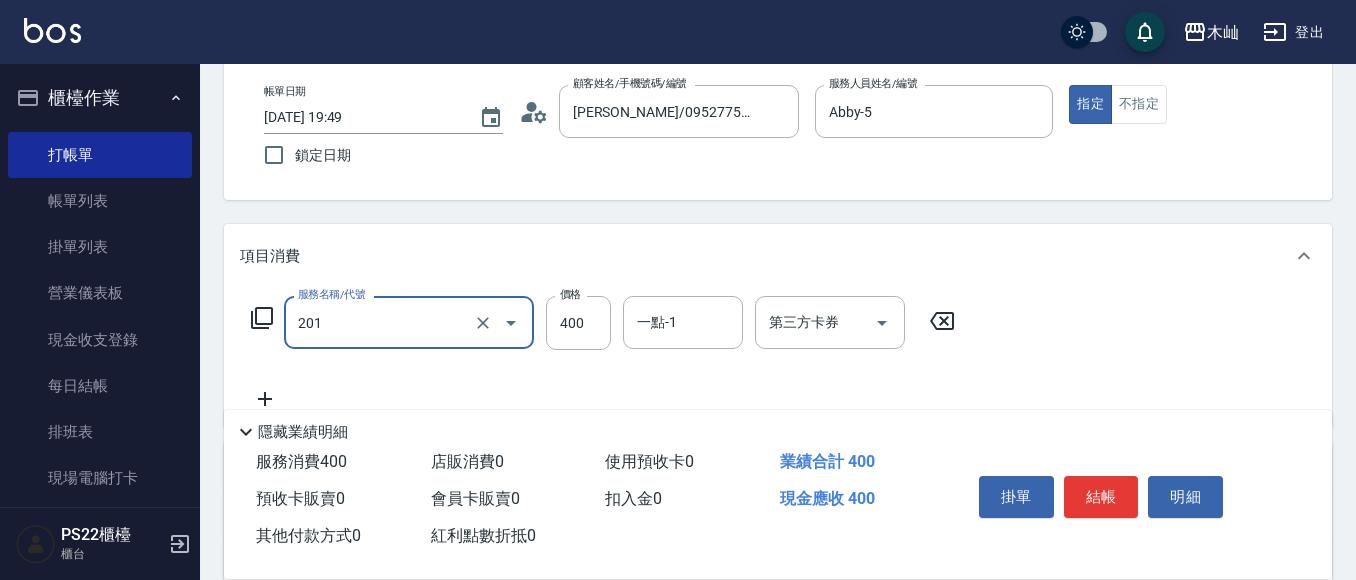 type on "洗剪(201)" 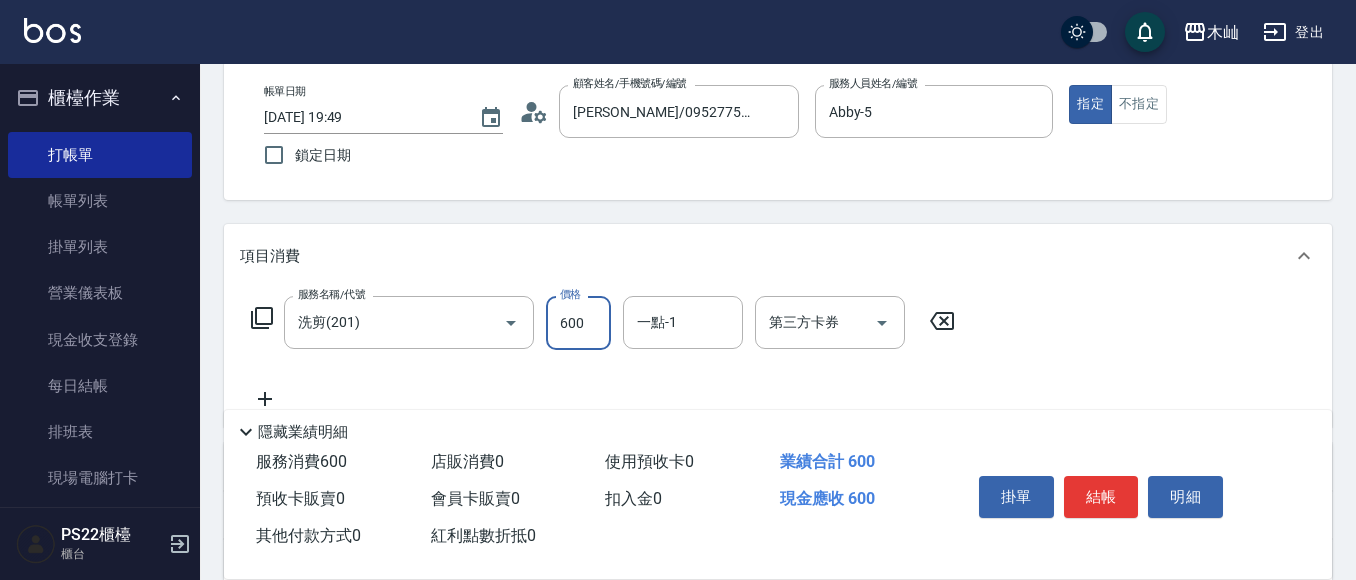 type on "600" 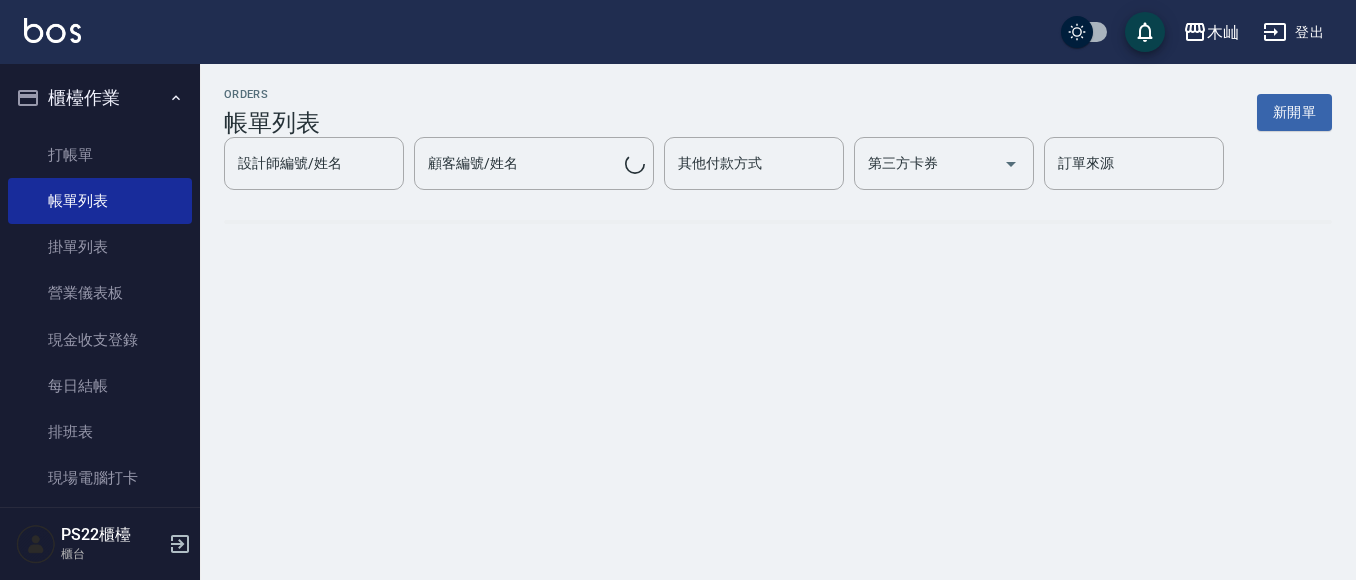 scroll, scrollTop: 0, scrollLeft: 0, axis: both 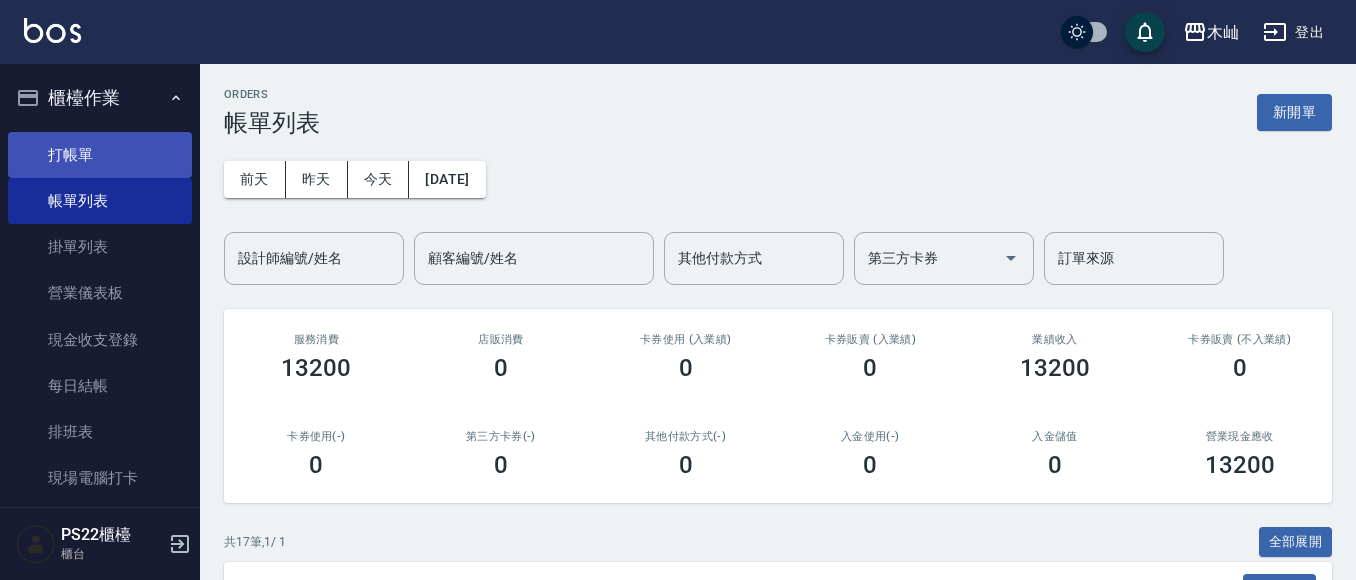 click on "打帳單" at bounding box center [100, 155] 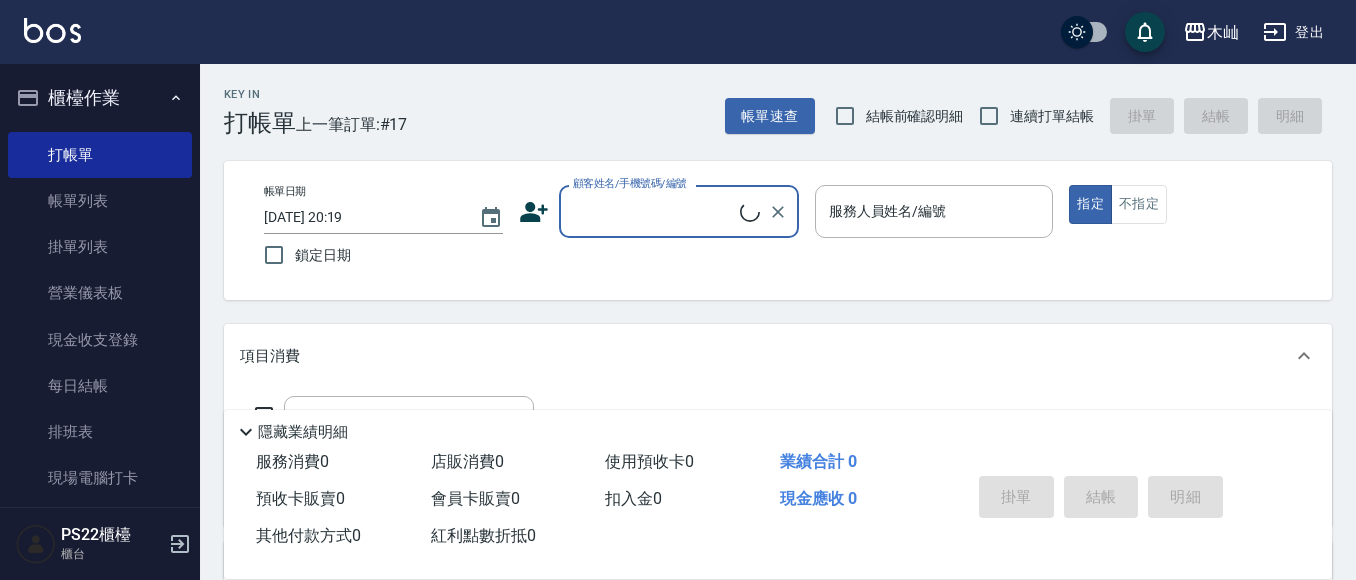 click on "顧客姓名/手機號碼/編號" at bounding box center [654, 211] 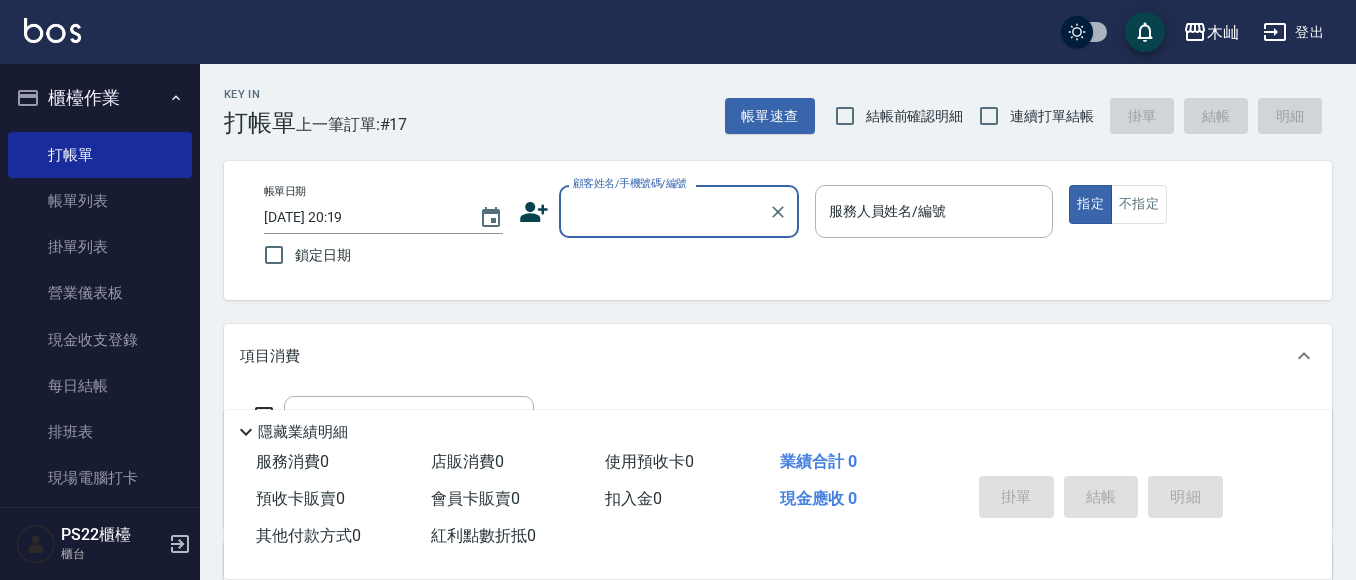 click on "顧客姓名/手機號碼/編號" at bounding box center [664, 211] 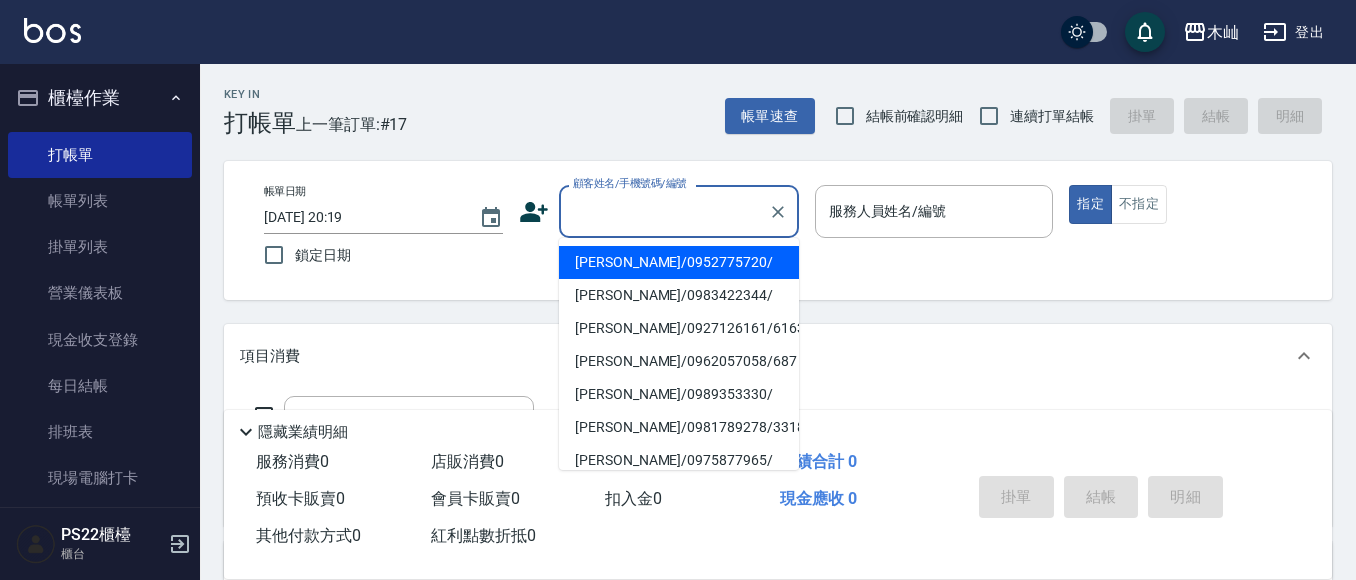click on "顧客姓名/手機號碼/編號" at bounding box center [664, 211] 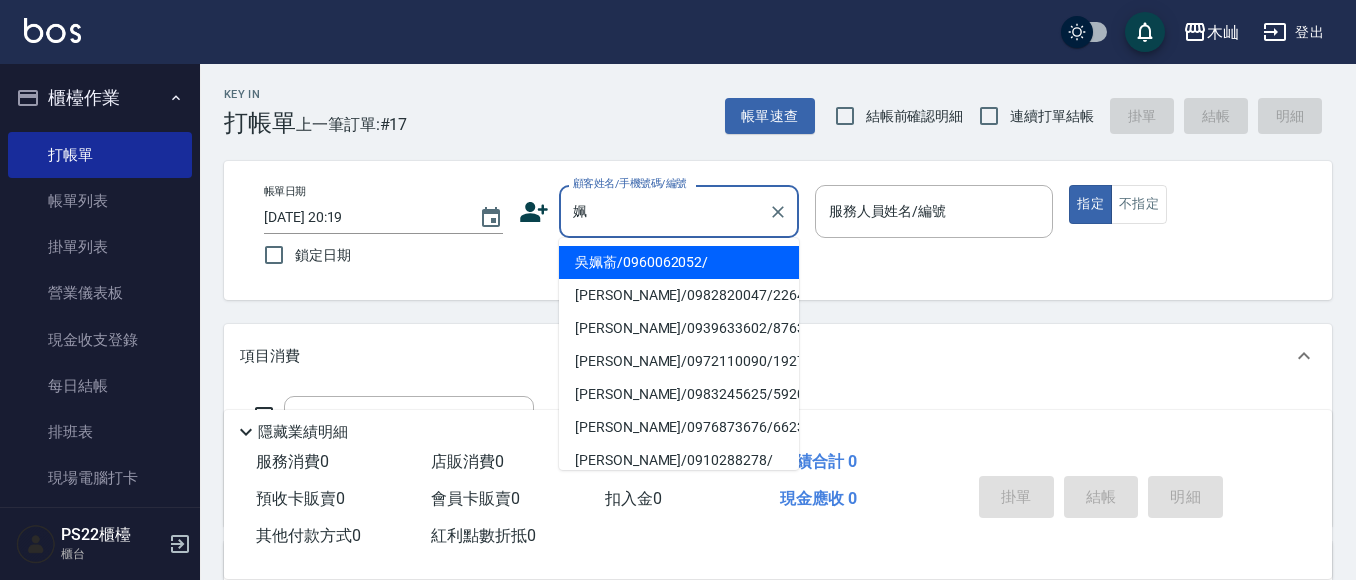 click on "吳姵萮/0960062052/" at bounding box center (679, 262) 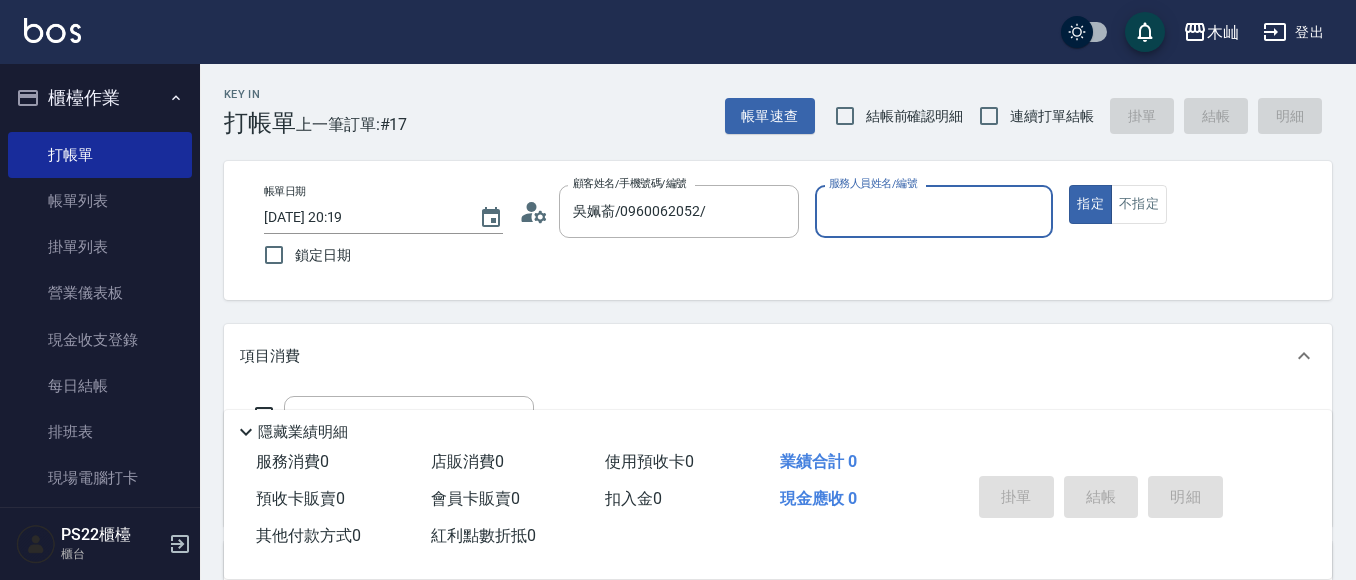 type on "[PERSON_NAME]-7" 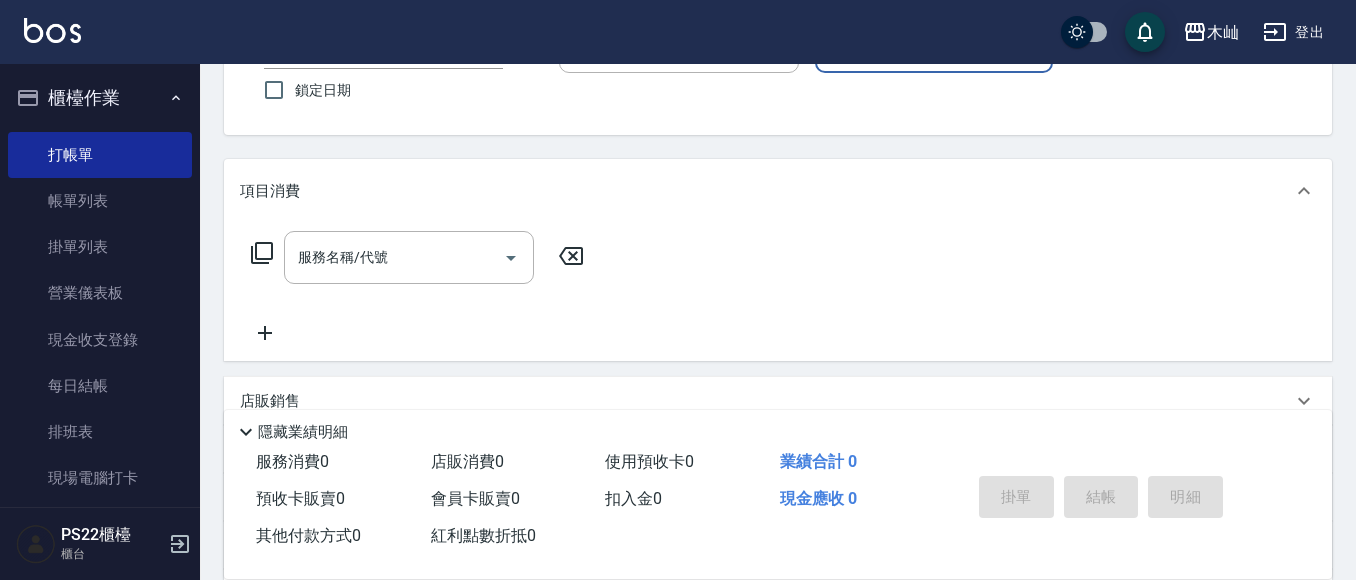 scroll, scrollTop: 200, scrollLeft: 0, axis: vertical 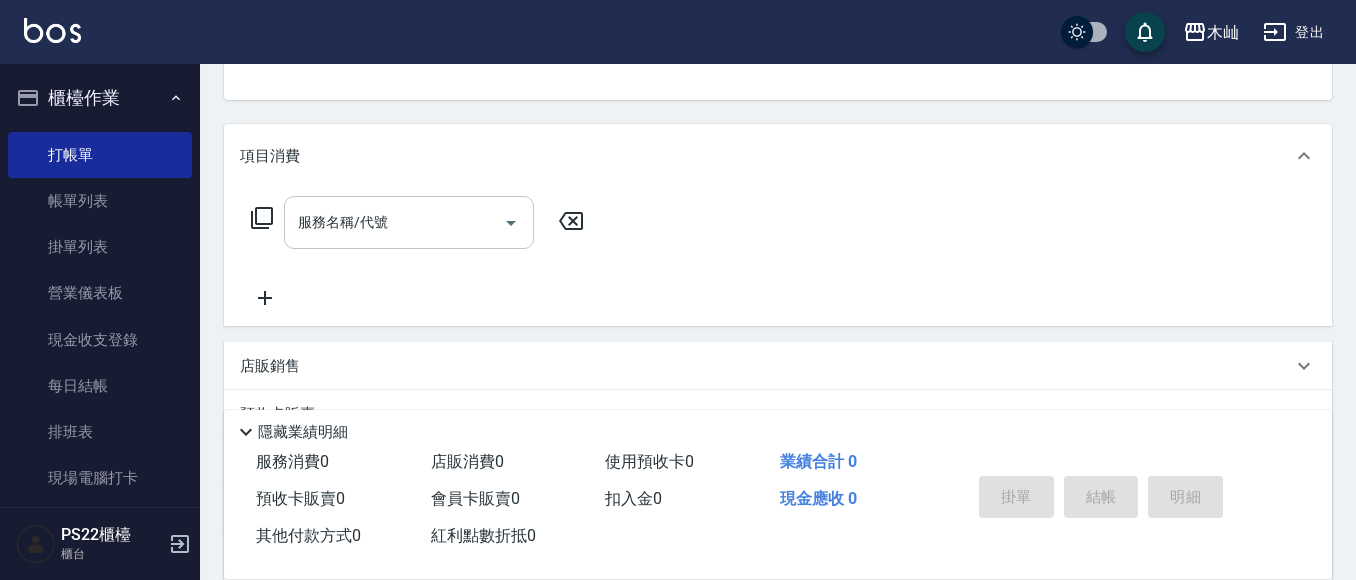 click on "服務名稱/代號" at bounding box center [394, 222] 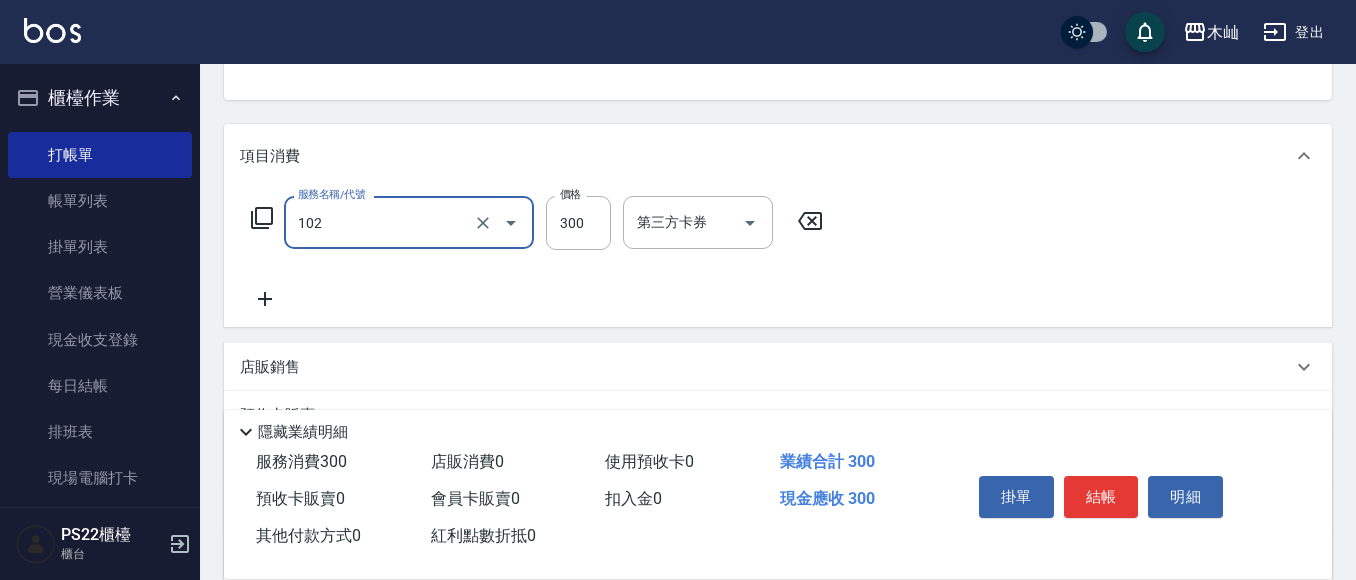 type on "精油洗髮(102)" 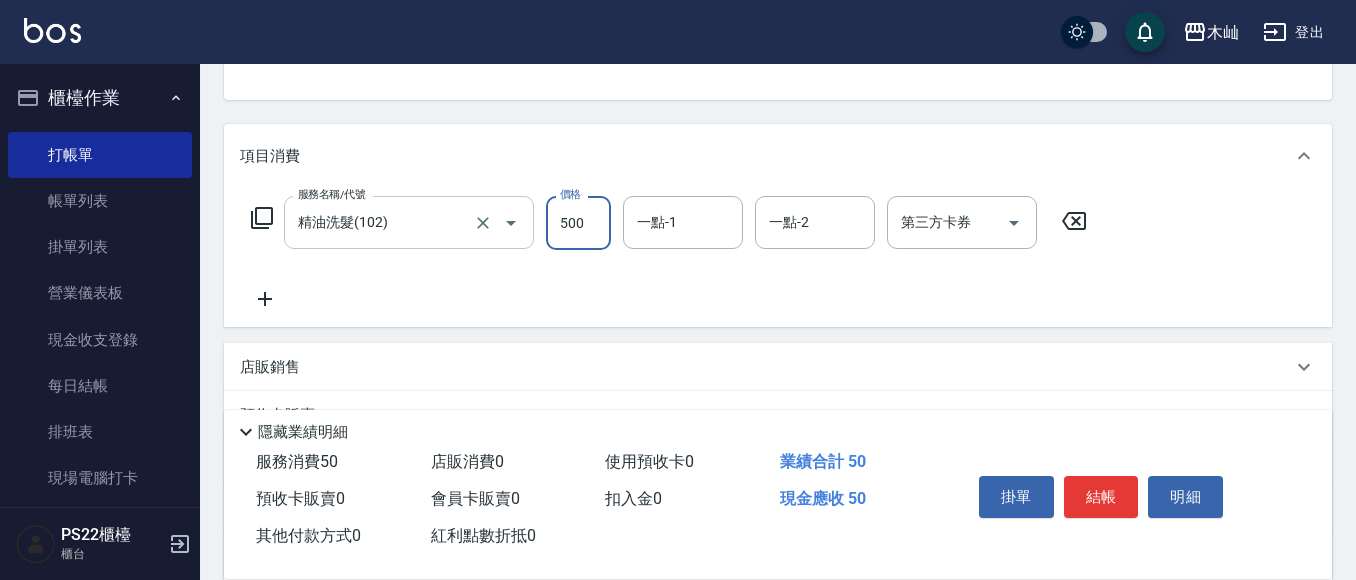 type on "500" 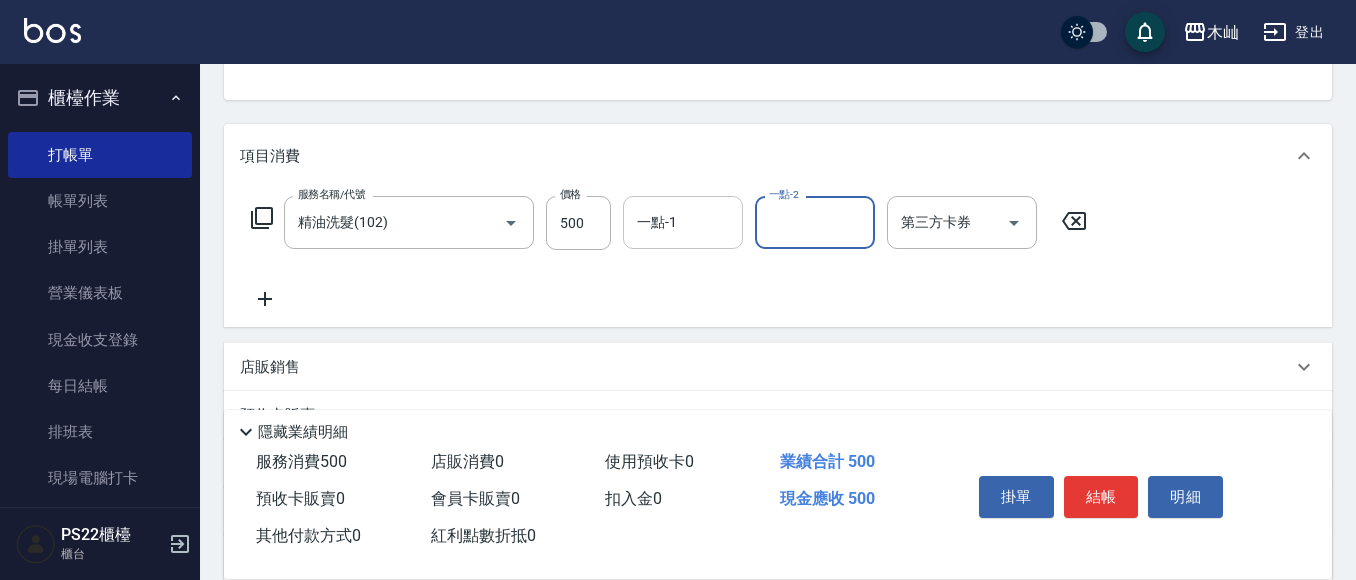 click on "一點-1" at bounding box center (683, 222) 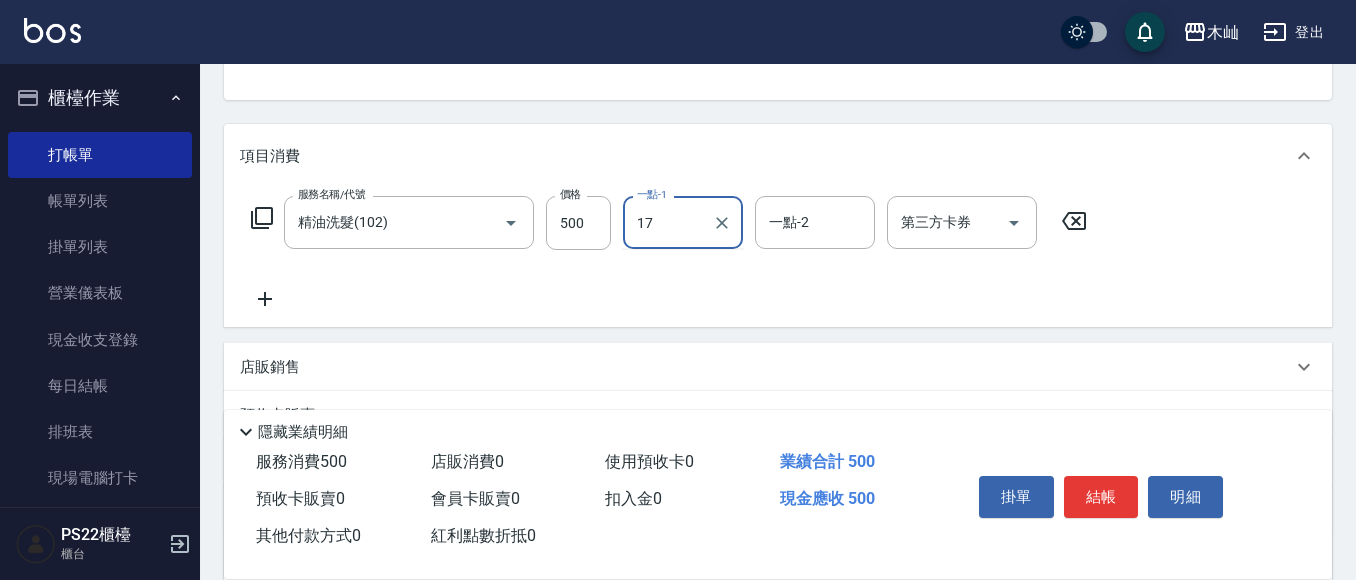 type on "[PERSON_NAME]-17" 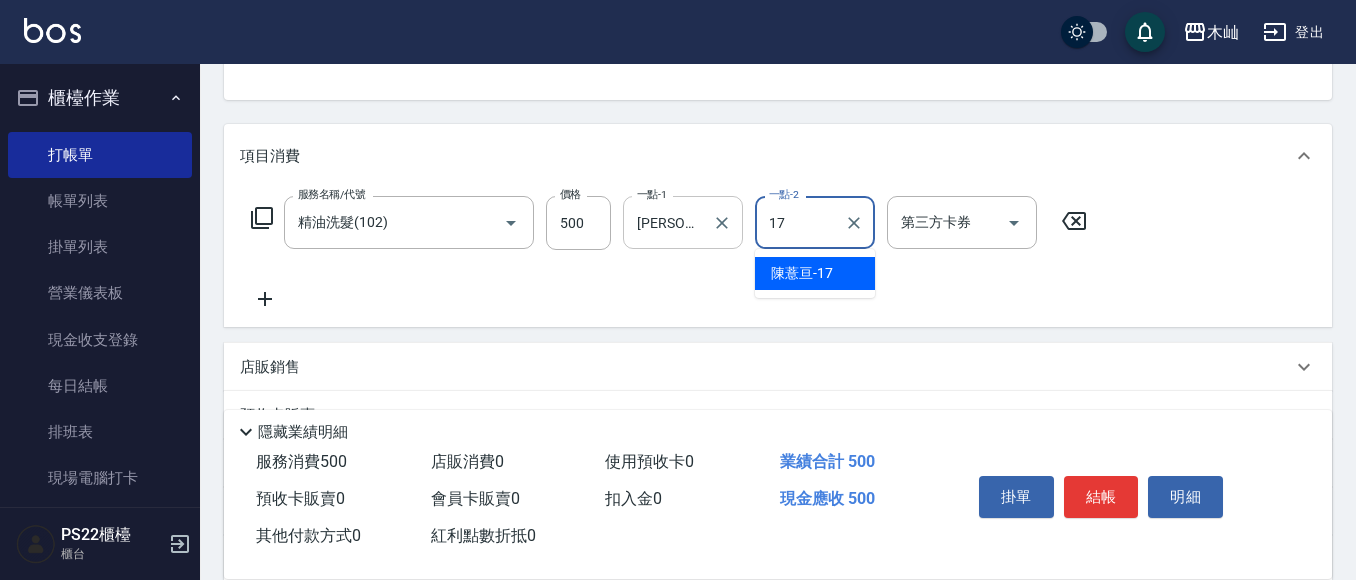 type on "[PERSON_NAME]-17" 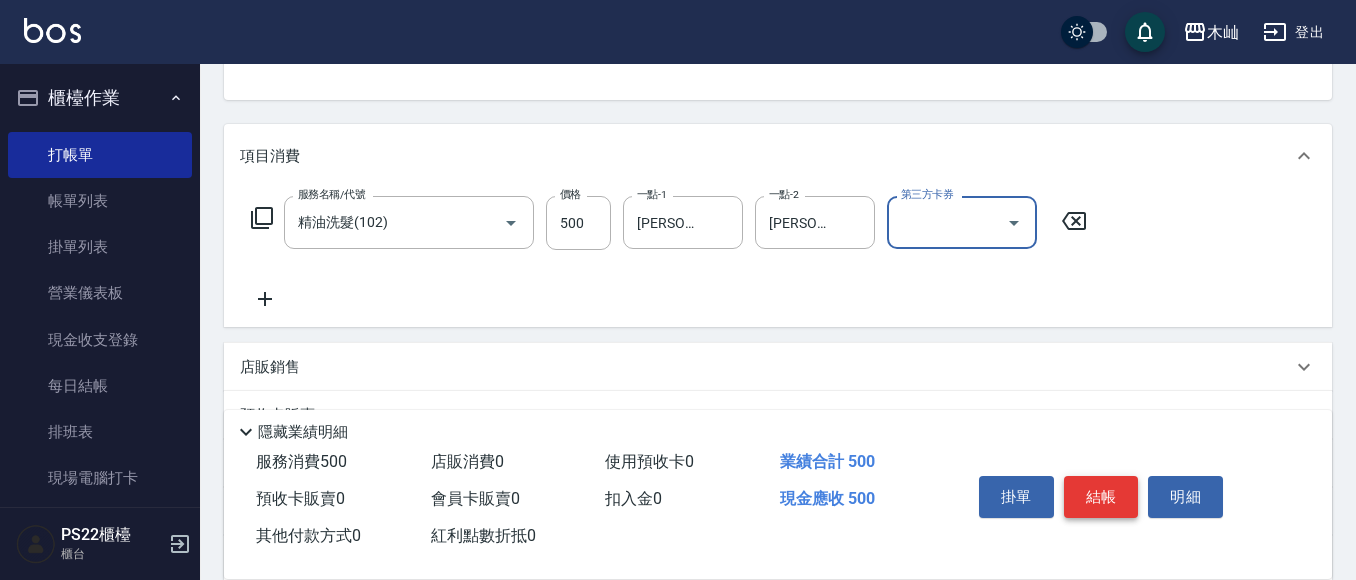 click on "結帳" at bounding box center (1101, 497) 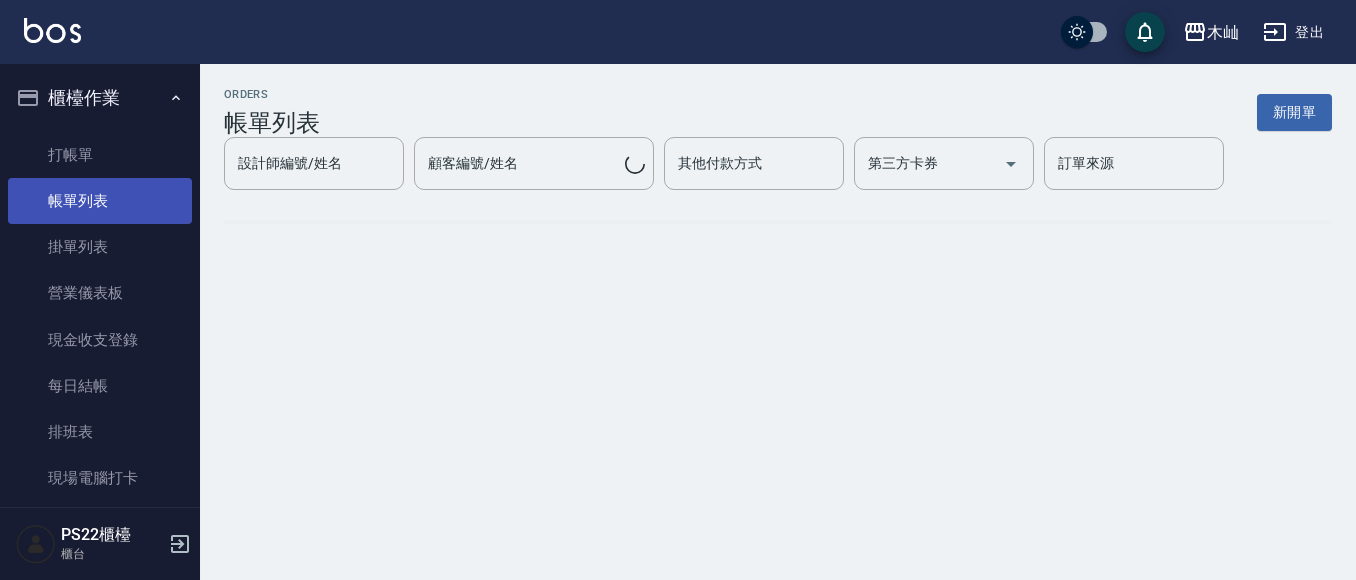 scroll, scrollTop: 0, scrollLeft: 0, axis: both 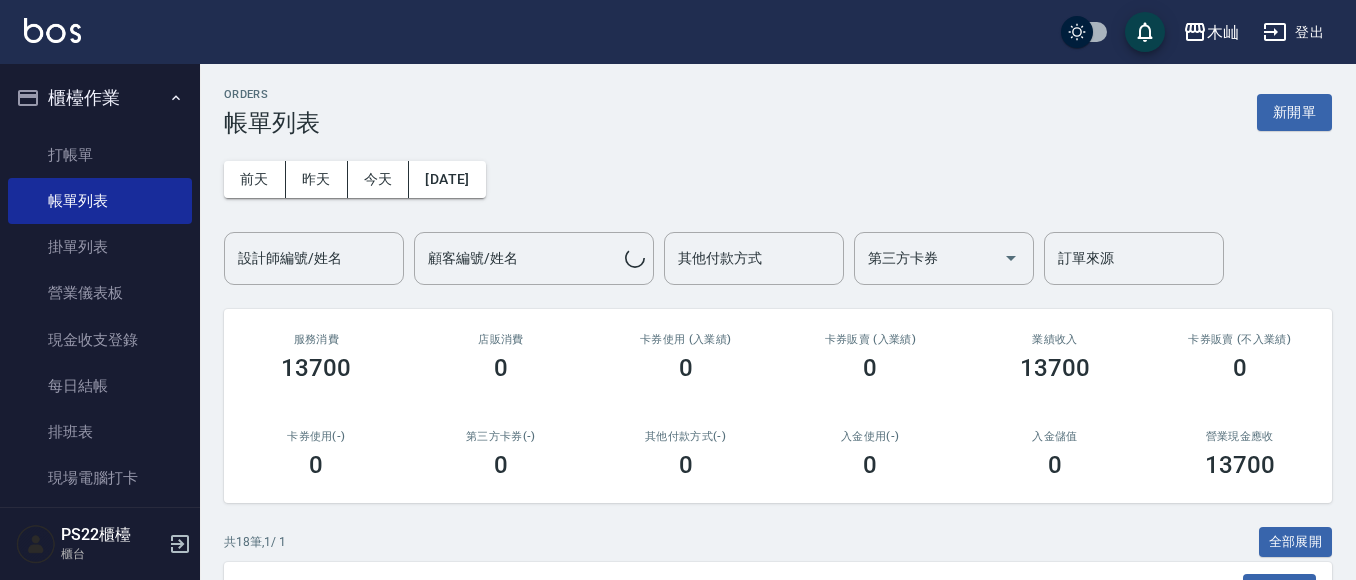 click on "前天" at bounding box center [255, 179] 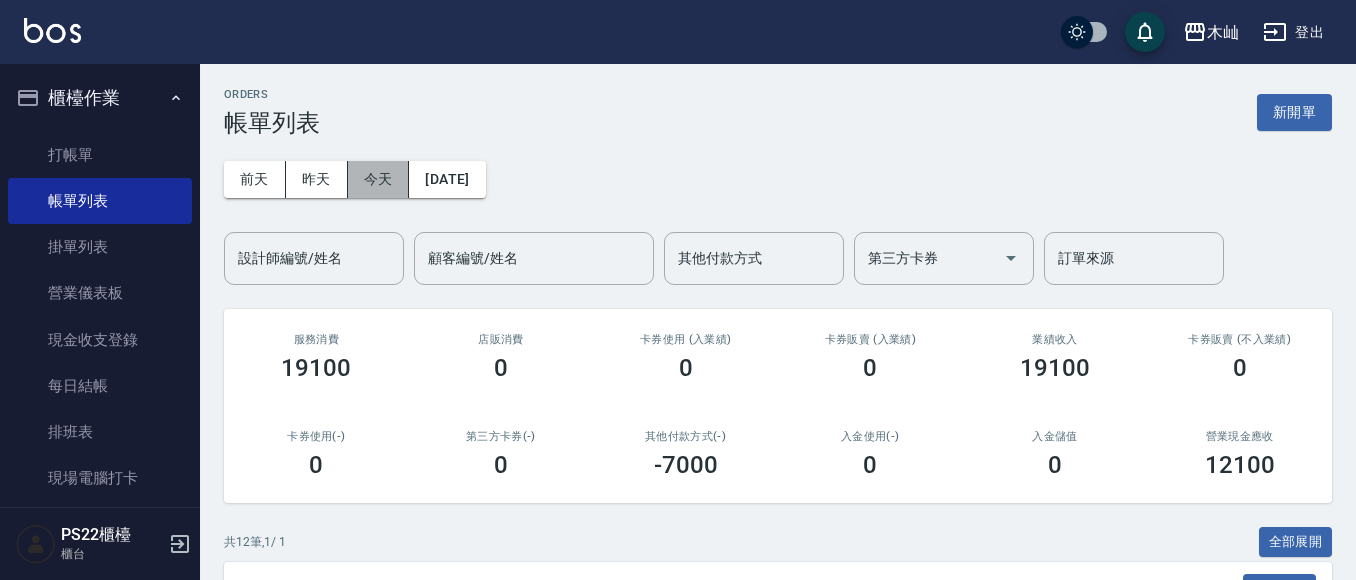 click on "今天" at bounding box center (379, 179) 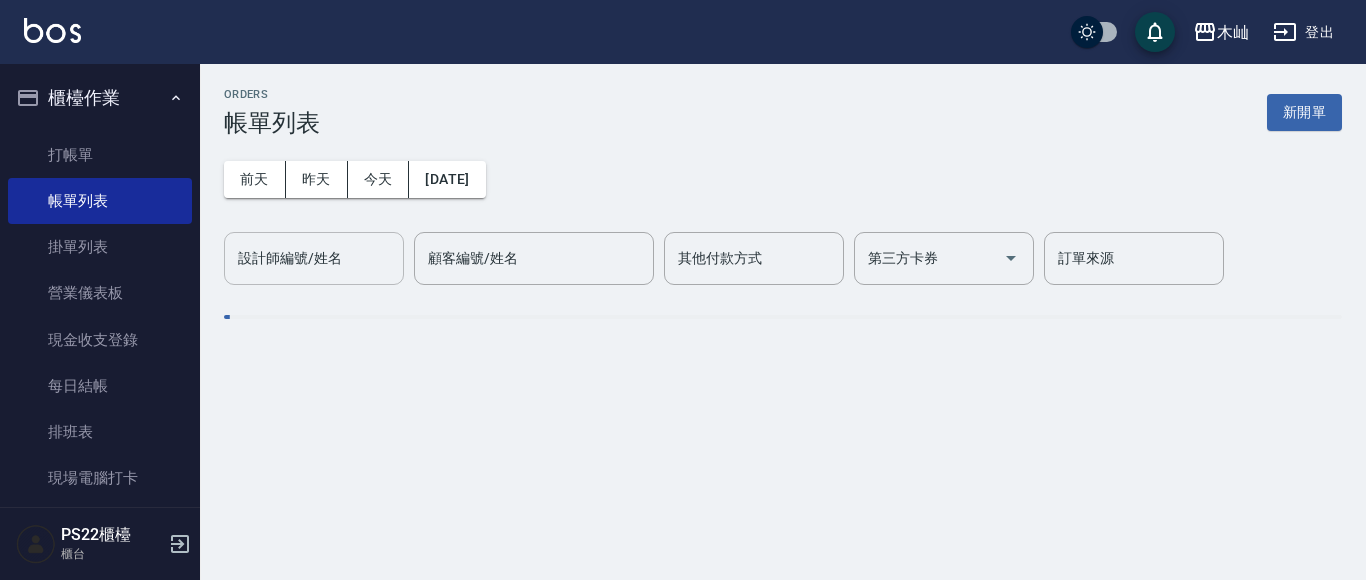 click on "設計師編號/姓名" at bounding box center [314, 258] 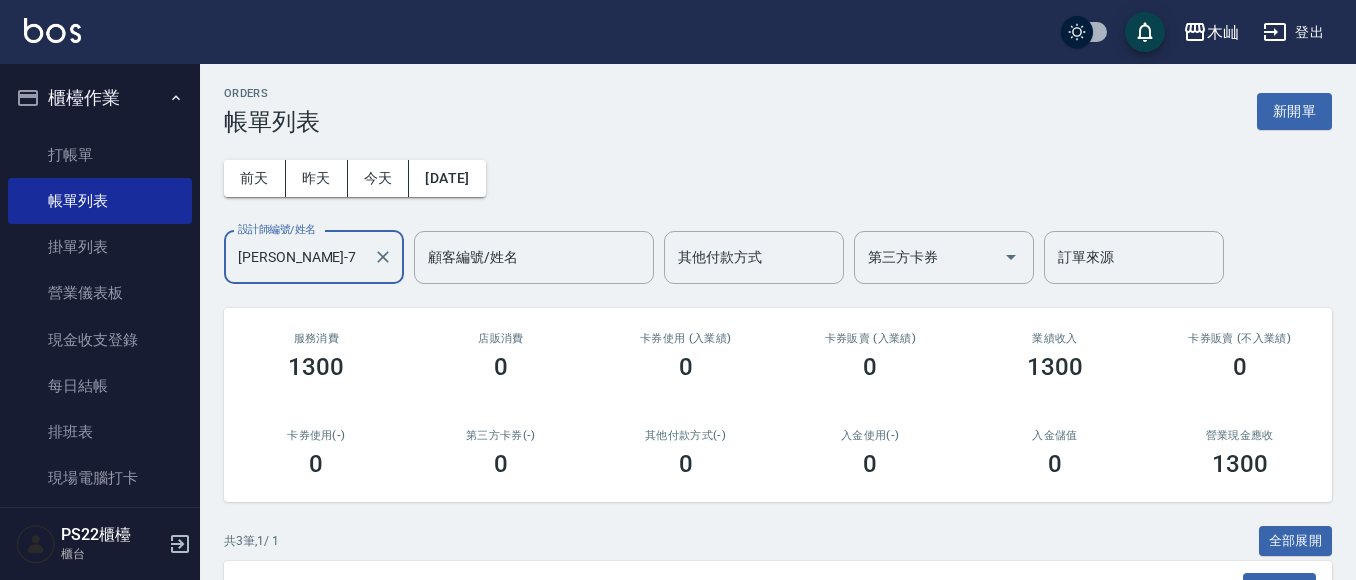 scroll, scrollTop: 0, scrollLeft: 0, axis: both 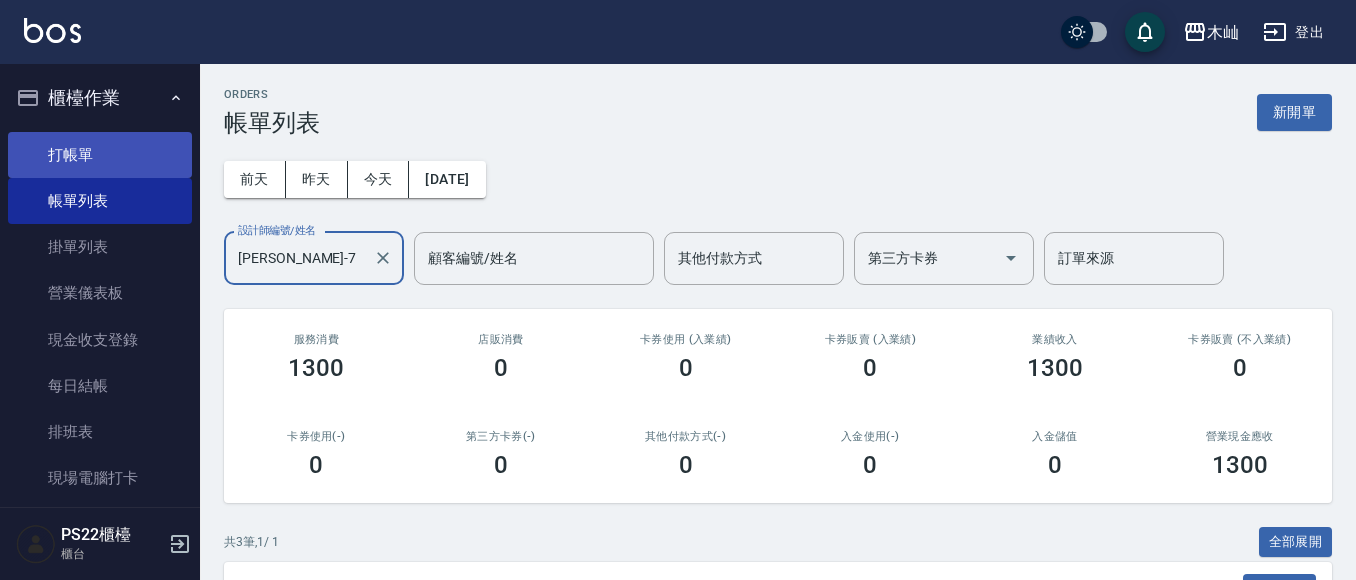 type on "[PERSON_NAME]-7" 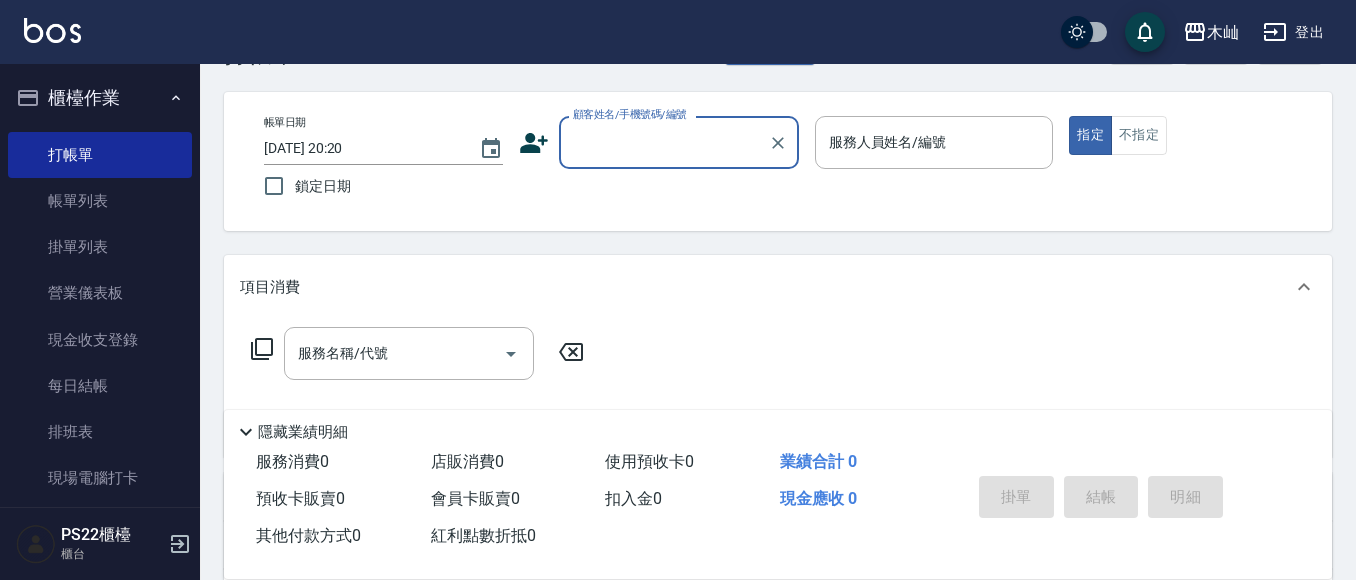 scroll, scrollTop: 300, scrollLeft: 0, axis: vertical 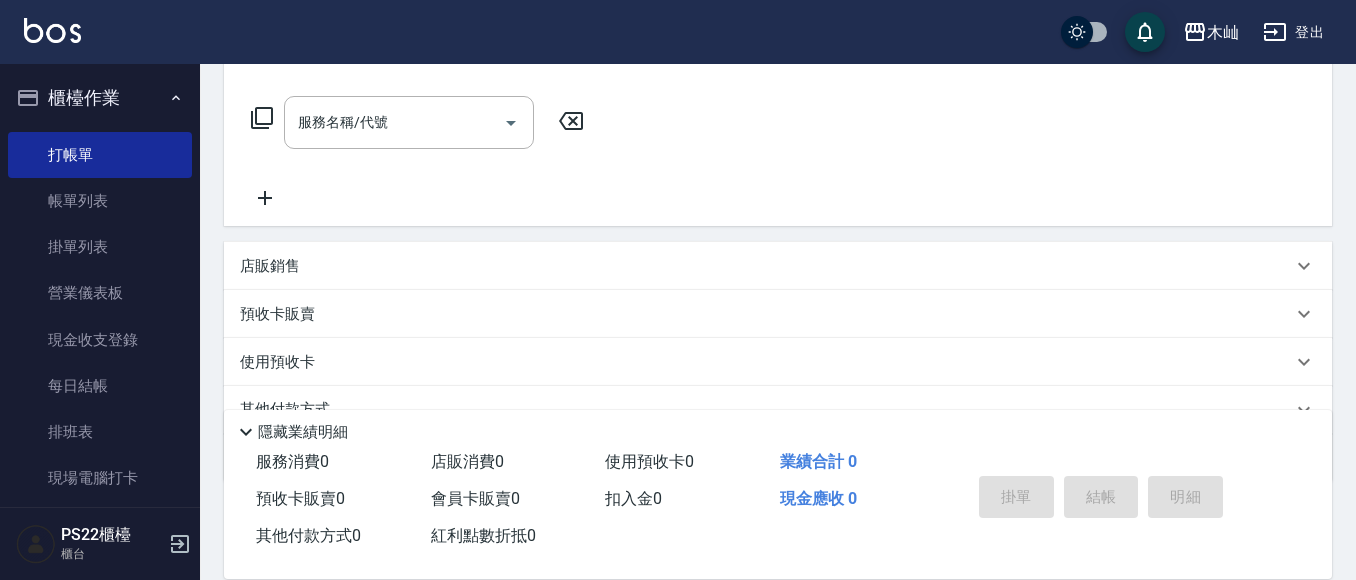 drag, startPoint x: 278, startPoint y: 266, endPoint x: 297, endPoint y: 266, distance: 19 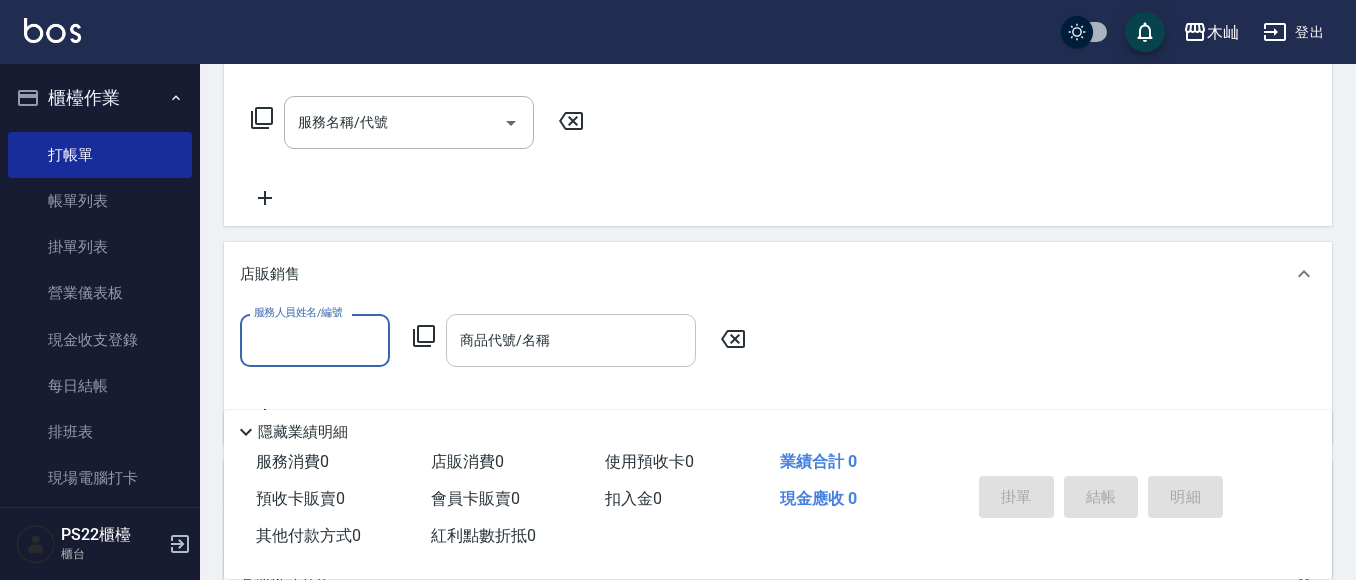 scroll, scrollTop: 0, scrollLeft: 0, axis: both 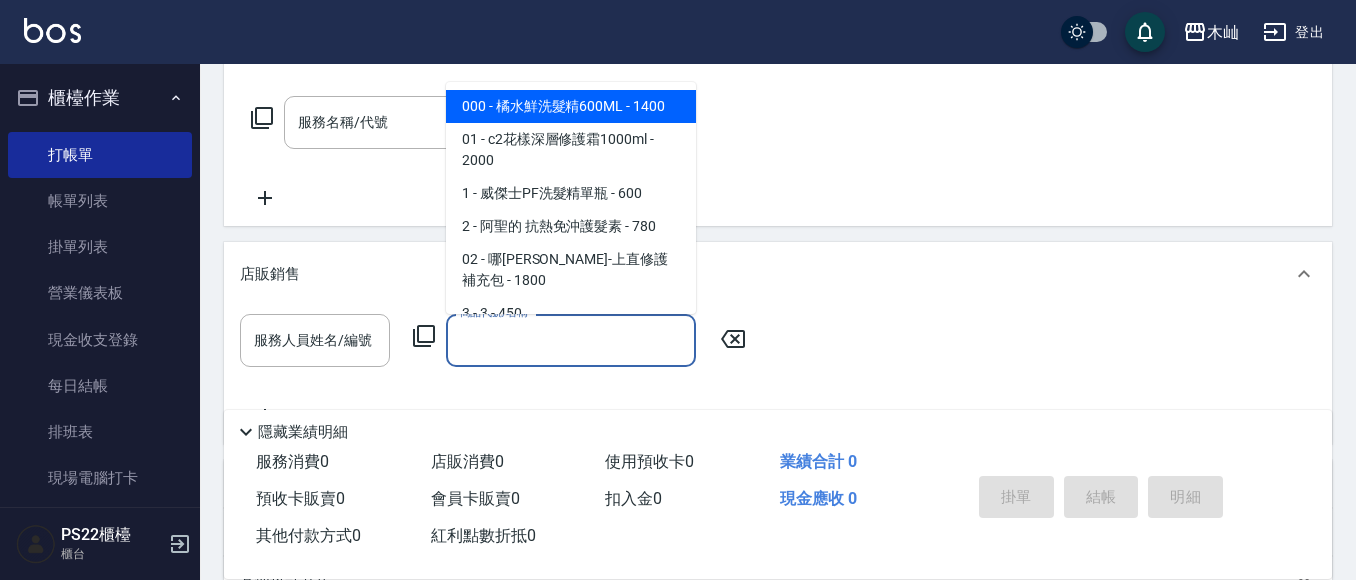 click on "商品代號/名稱" at bounding box center (571, 340) 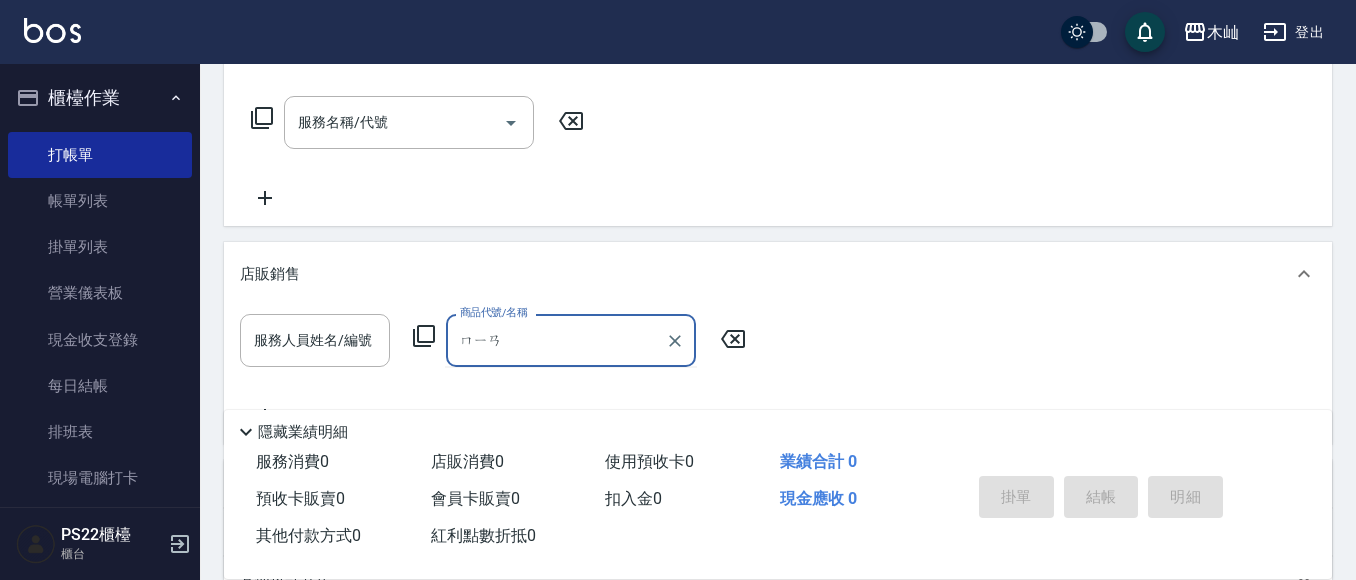 type on "免" 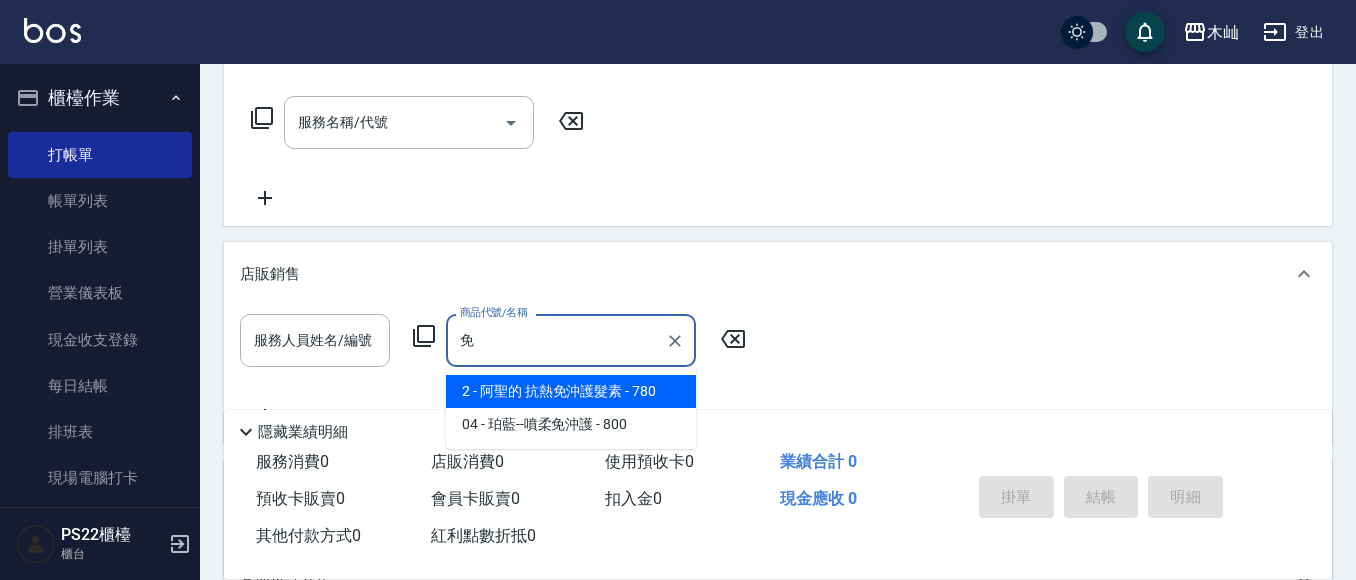 type 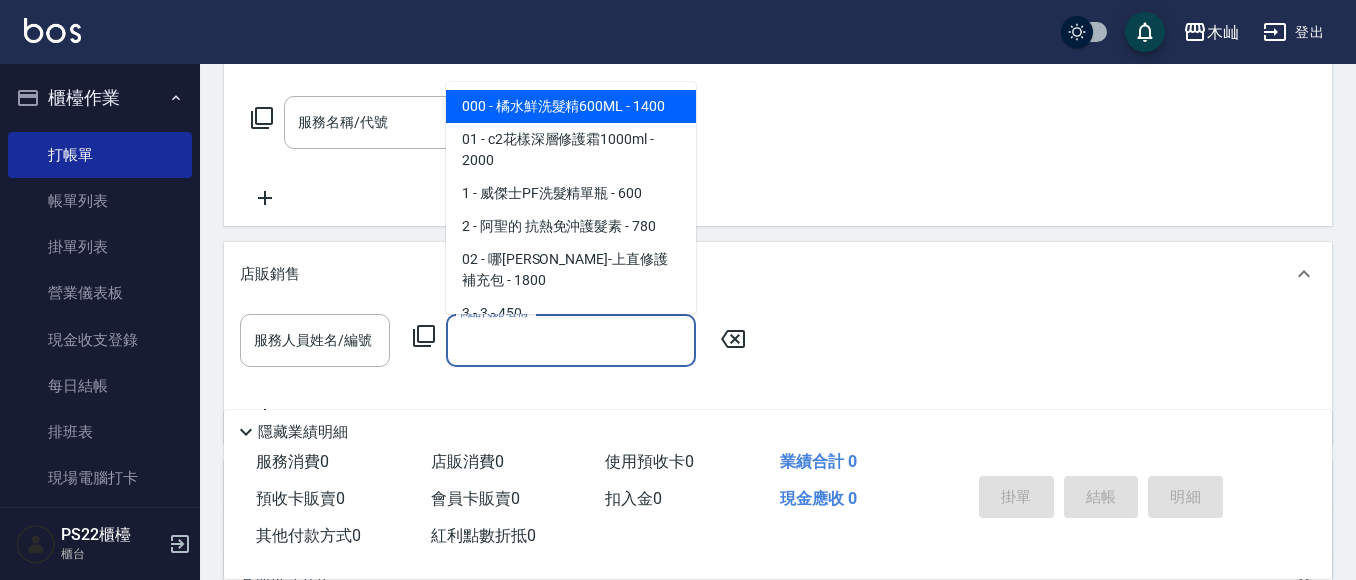 click on "項目消費 服務名稱/代號 服務名稱/代號 店販銷售 服務人員姓名/編號 服務人員姓名/編號 商品代號/名稱 商品代號/名稱 預收卡販賣 卡券名稱/代號 卡券名稱/代號 使用預收卡 其他付款方式 其他付款方式 其他付款方式 備註及來源 備註 備註 訂單來源 ​ 訂單來源" at bounding box center [778, 338] 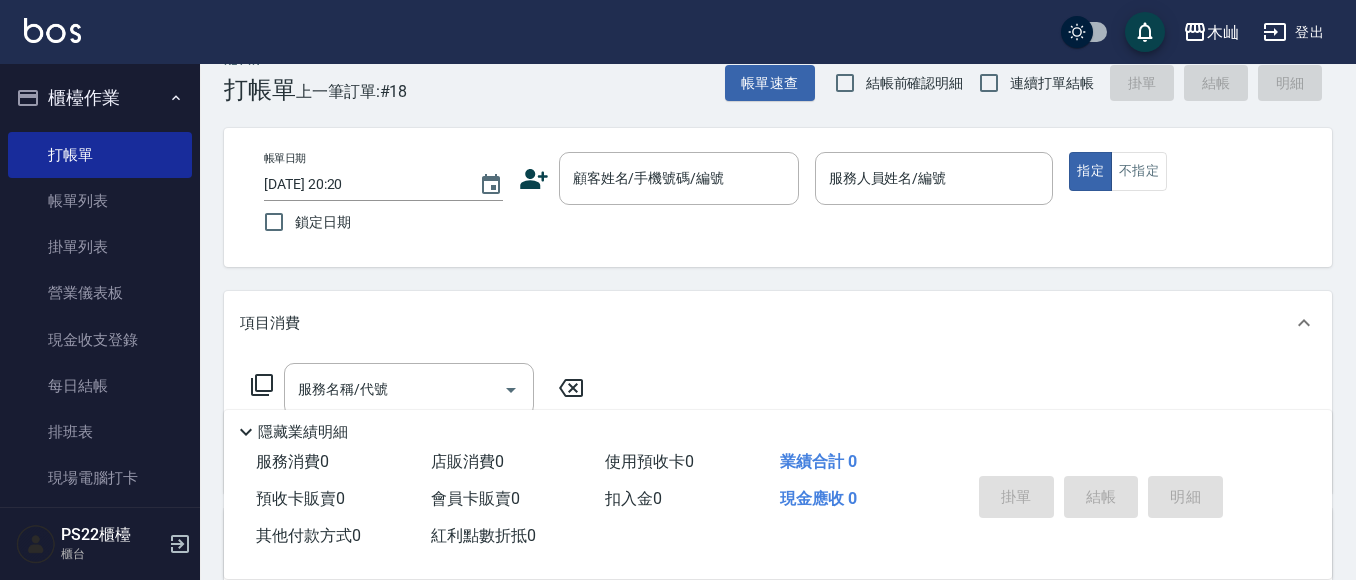 scroll, scrollTop: 0, scrollLeft: 0, axis: both 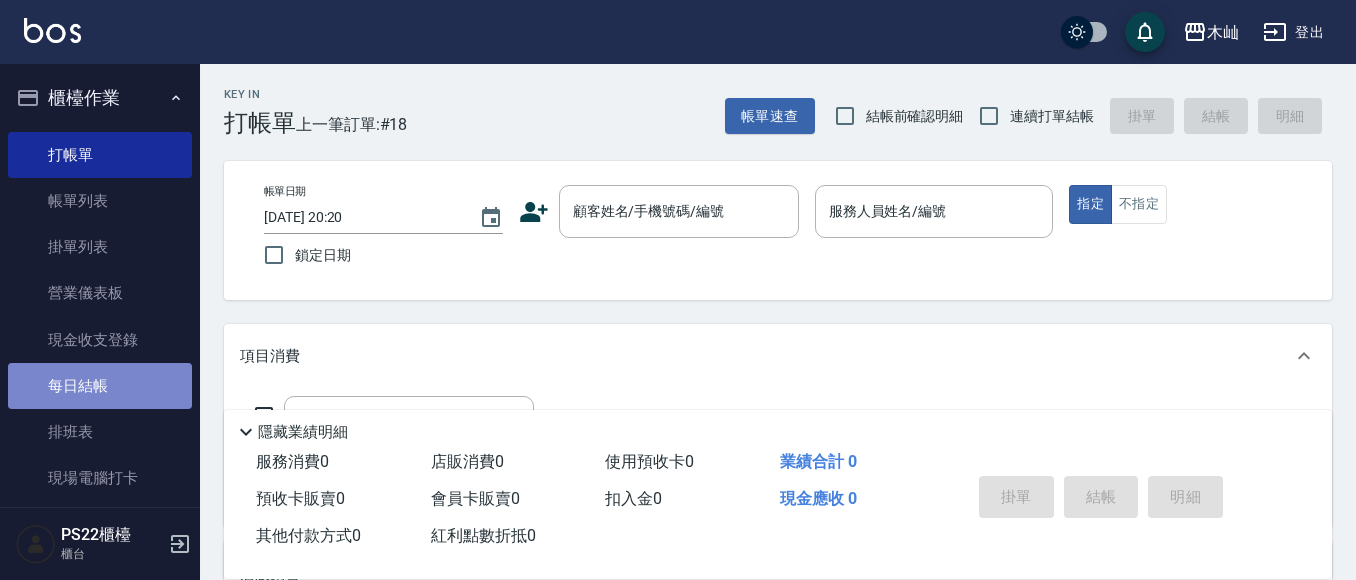 click on "每日結帳" at bounding box center (100, 386) 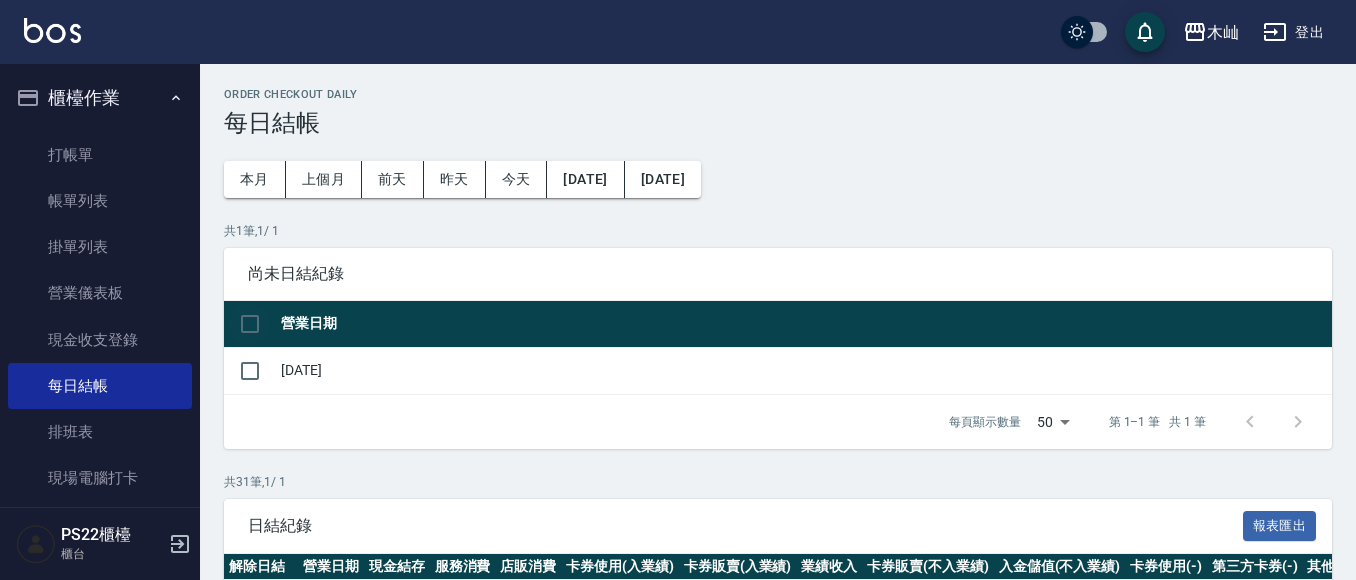 click at bounding box center (250, 324) 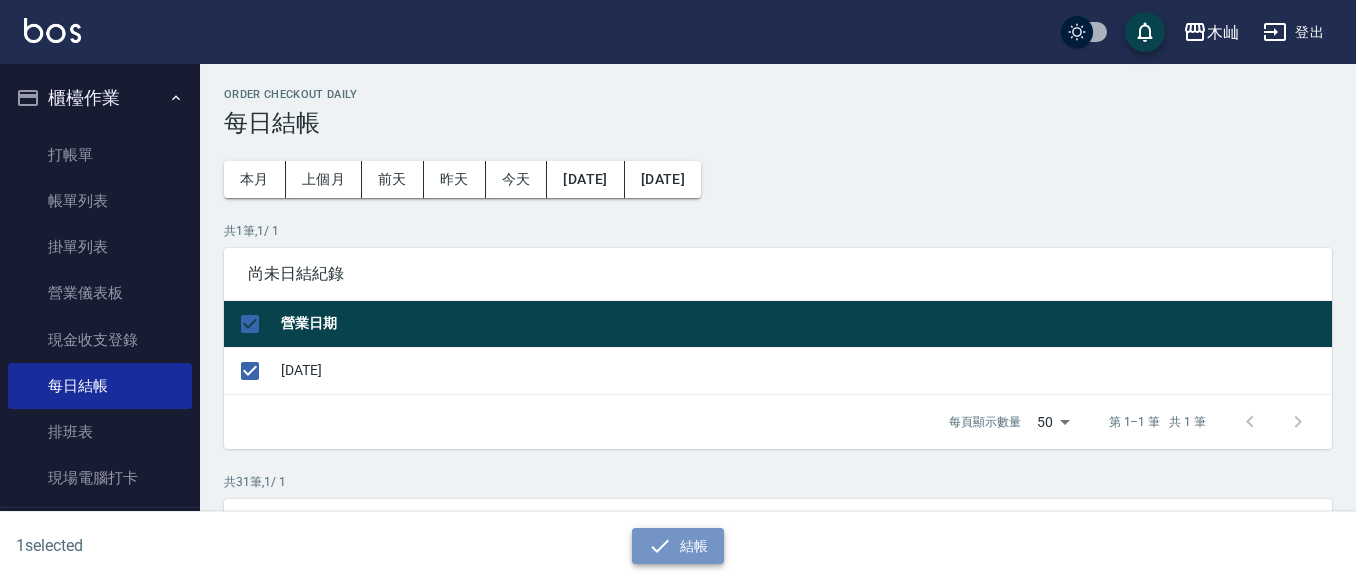 click 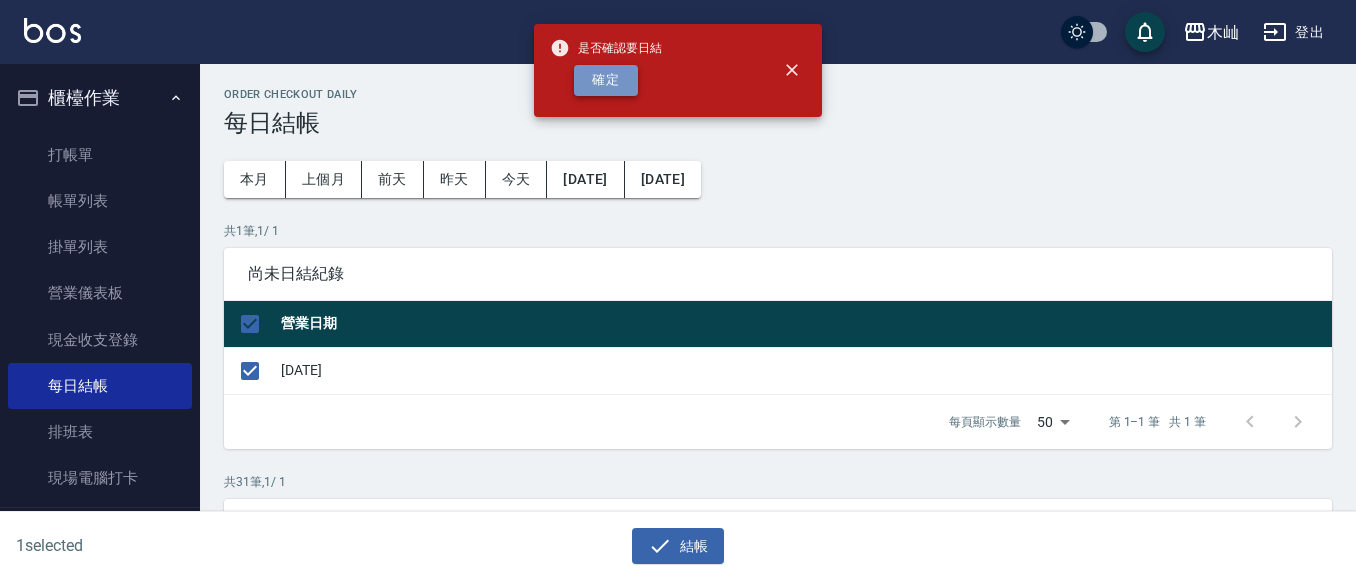 click on "確定" at bounding box center [606, 80] 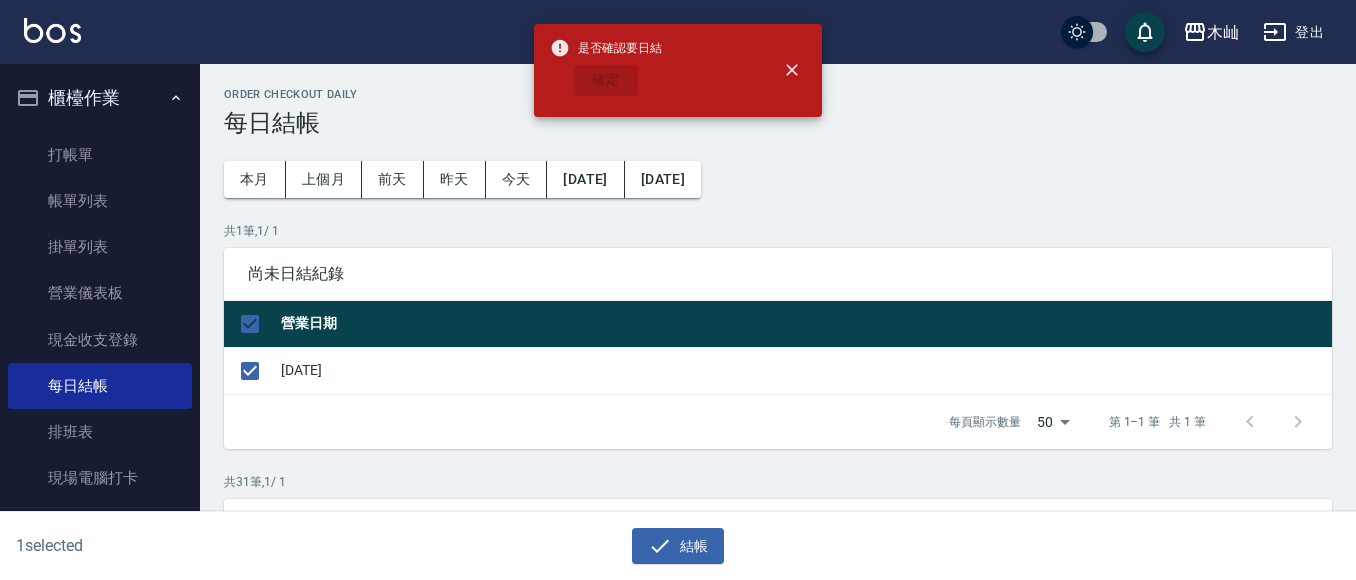 checkbox on "false" 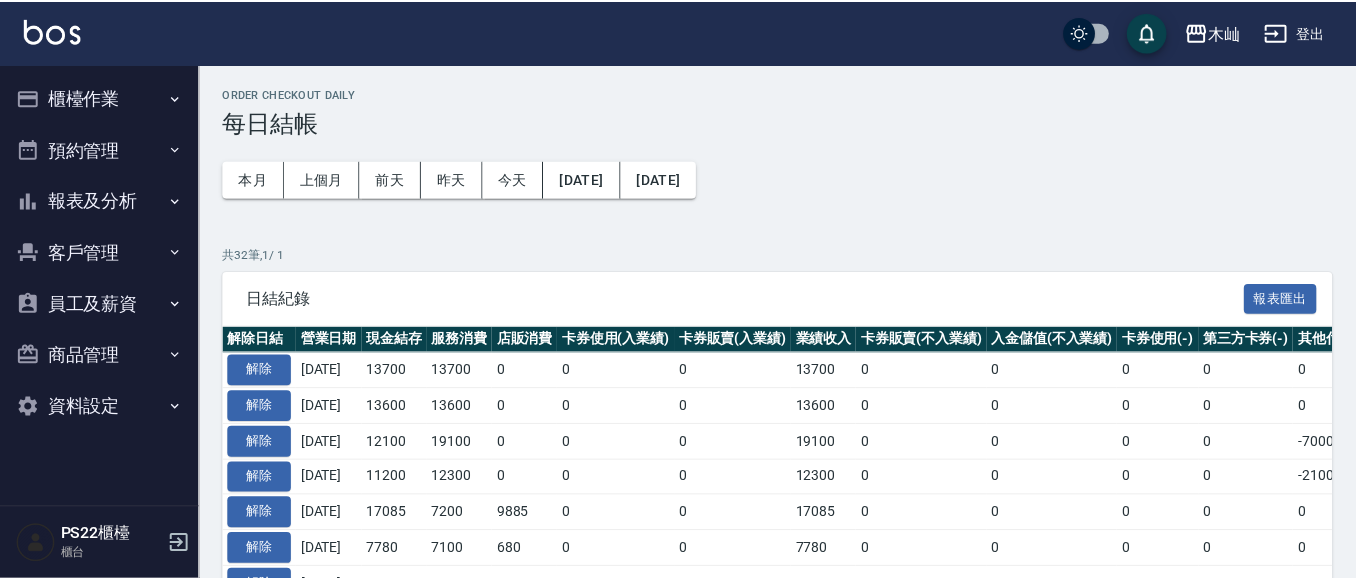 scroll, scrollTop: 0, scrollLeft: 0, axis: both 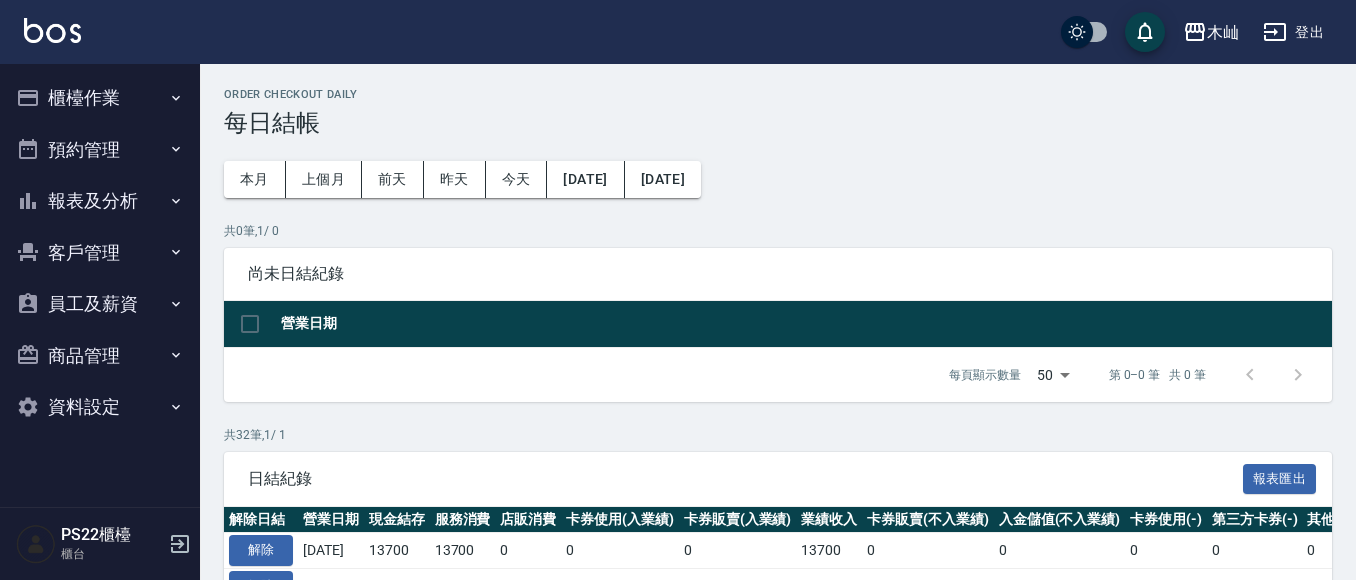 click on "報表及分析" at bounding box center [100, 201] 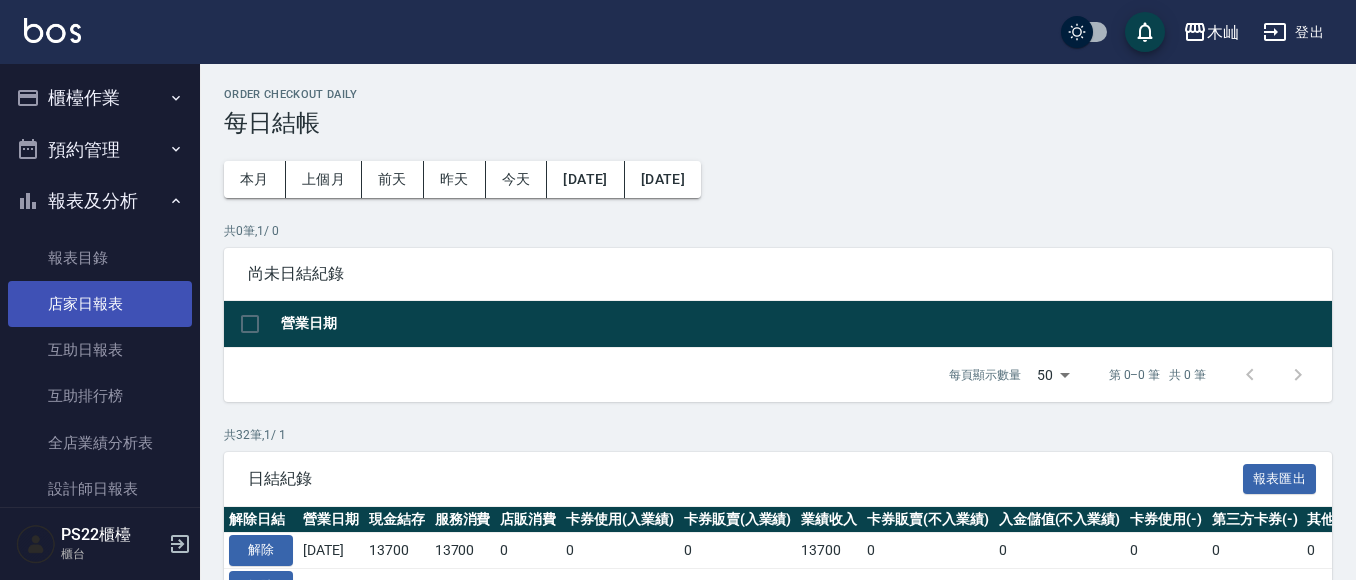 click on "店家日報表" at bounding box center [100, 304] 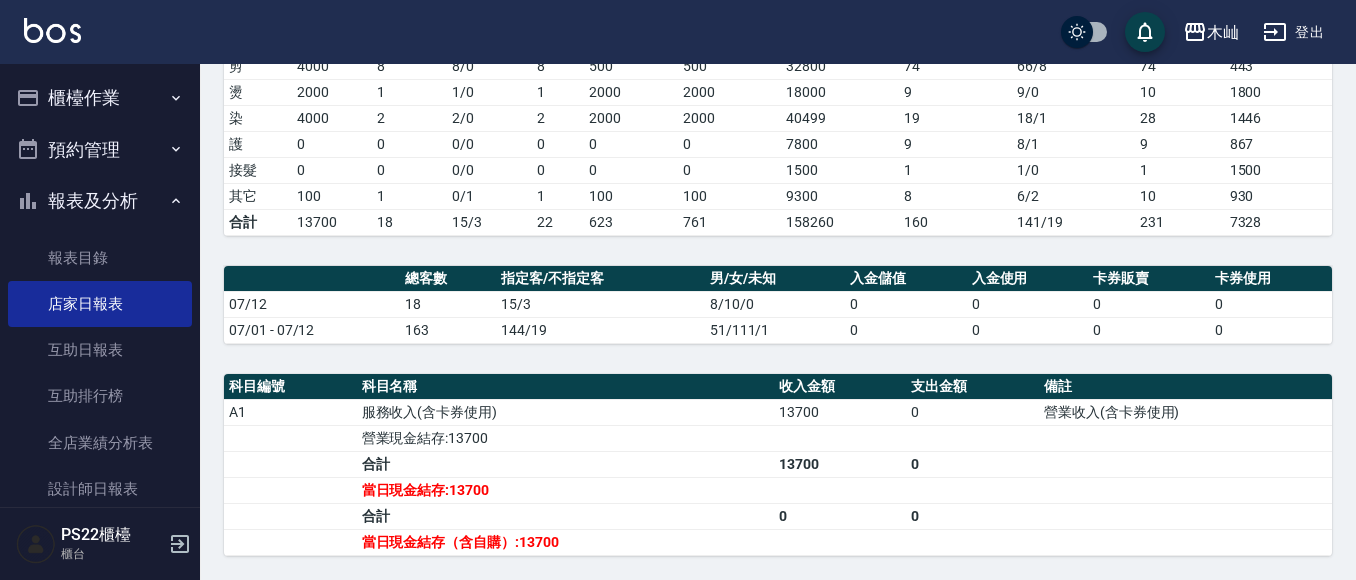 scroll, scrollTop: 300, scrollLeft: 0, axis: vertical 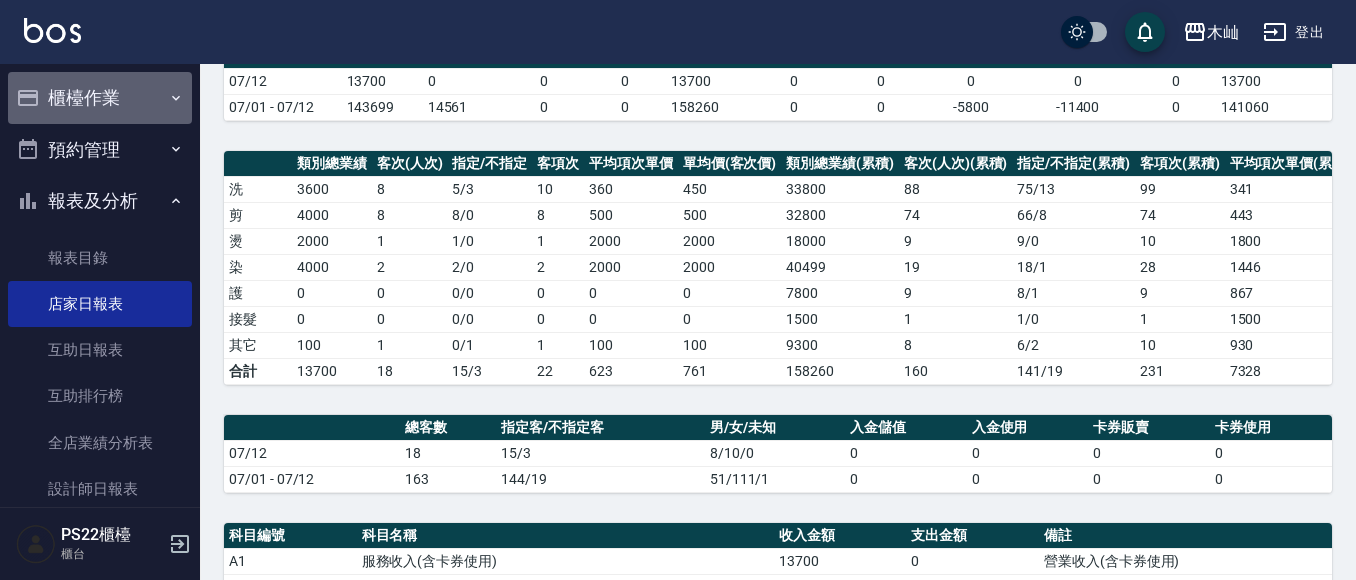 click on "櫃檯作業" at bounding box center [100, 98] 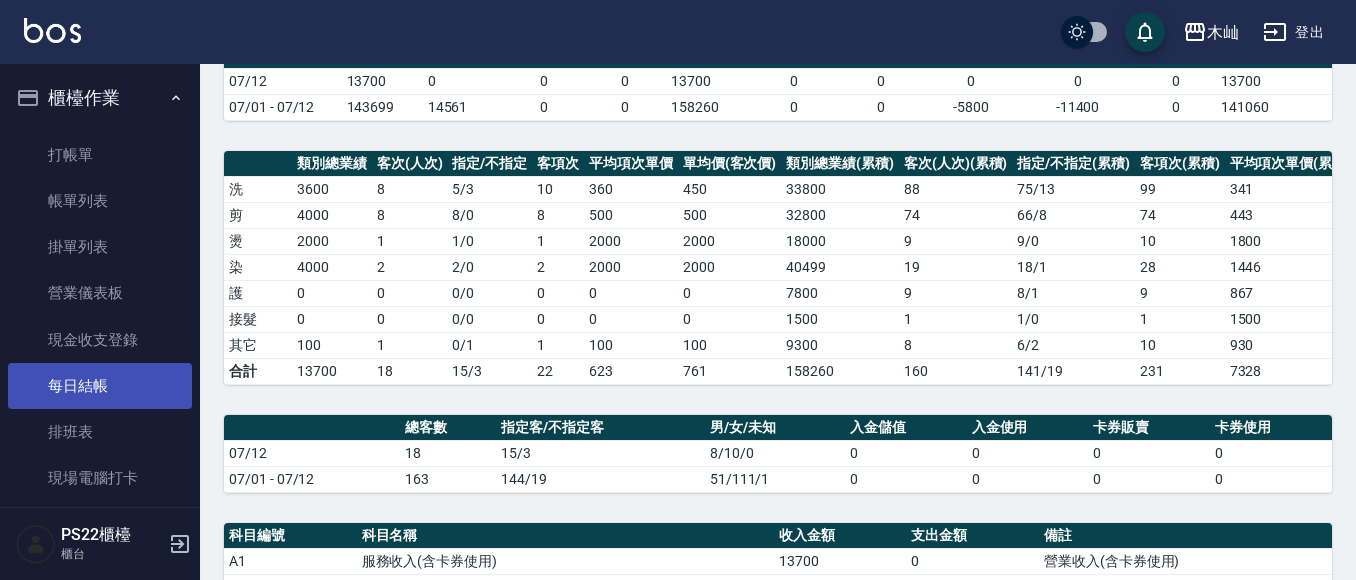 click on "每日結帳" at bounding box center [100, 386] 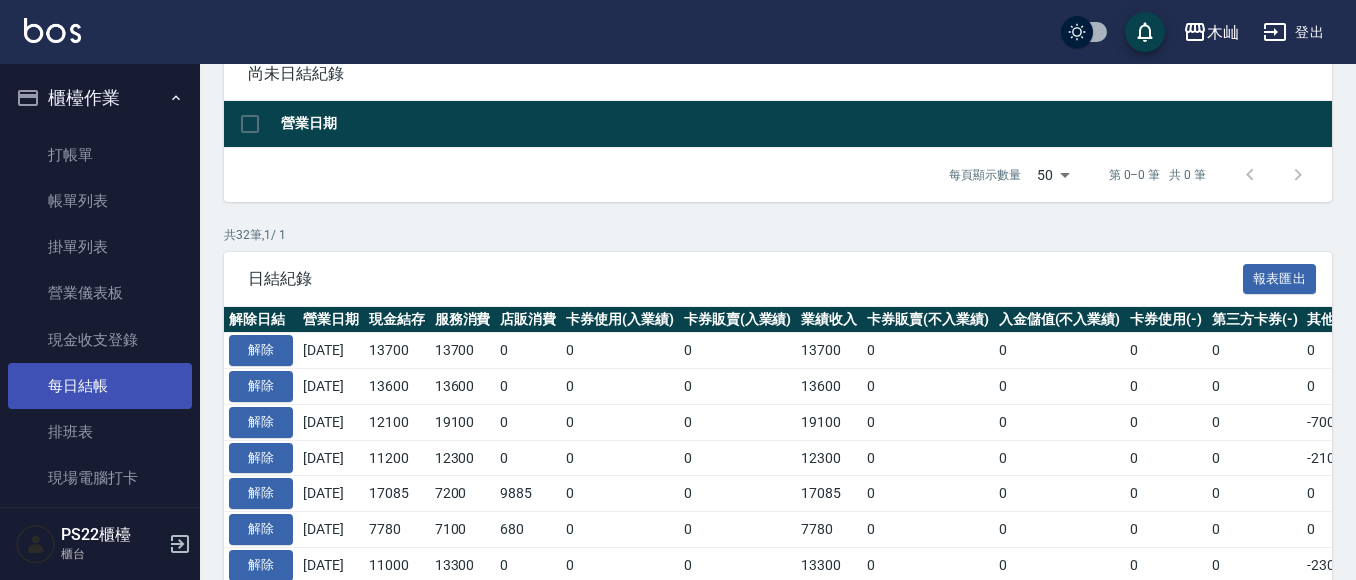 scroll, scrollTop: 0, scrollLeft: 0, axis: both 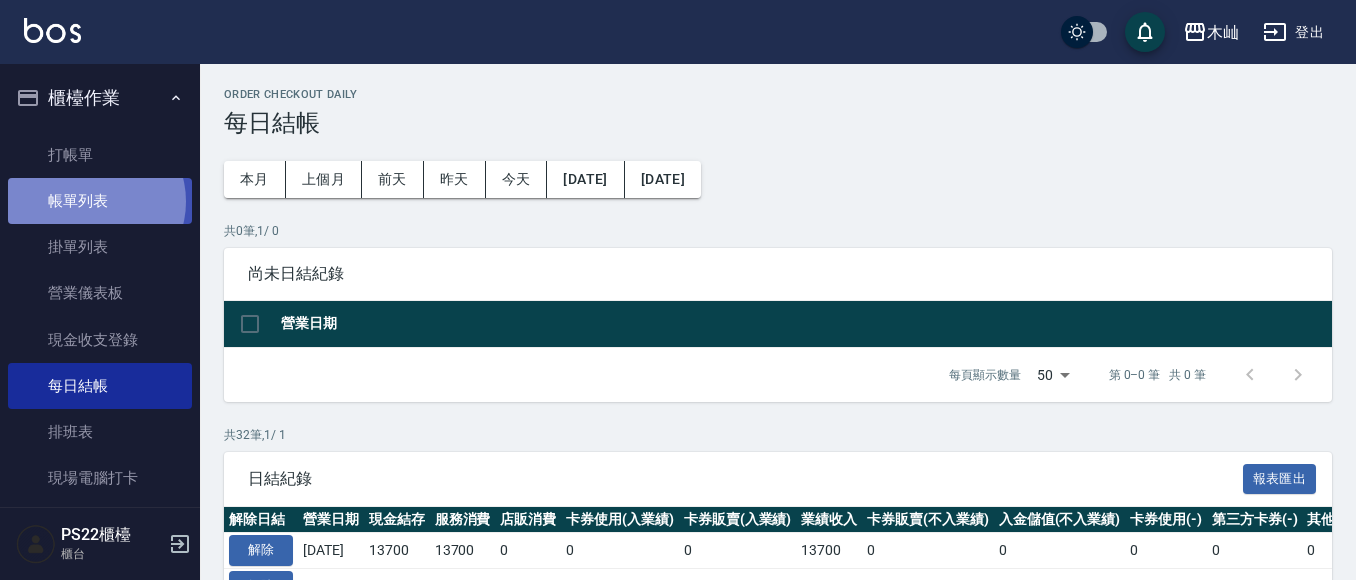 click on "帳單列表" at bounding box center (100, 201) 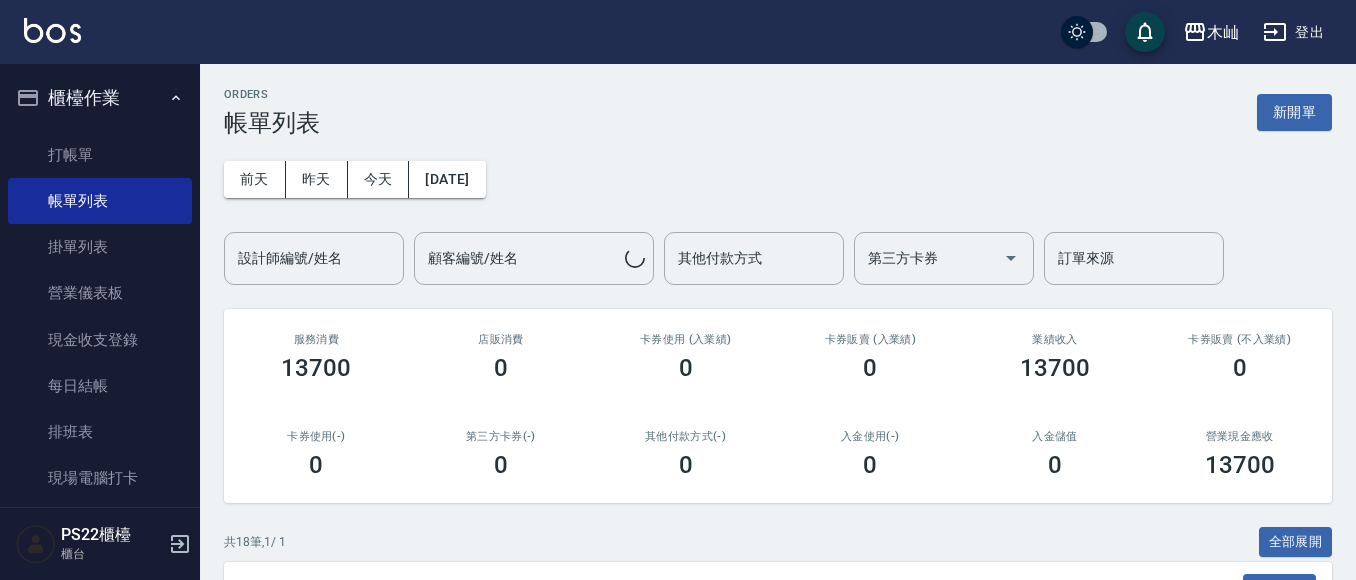 click on "設計師編號/姓名" at bounding box center [314, 258] 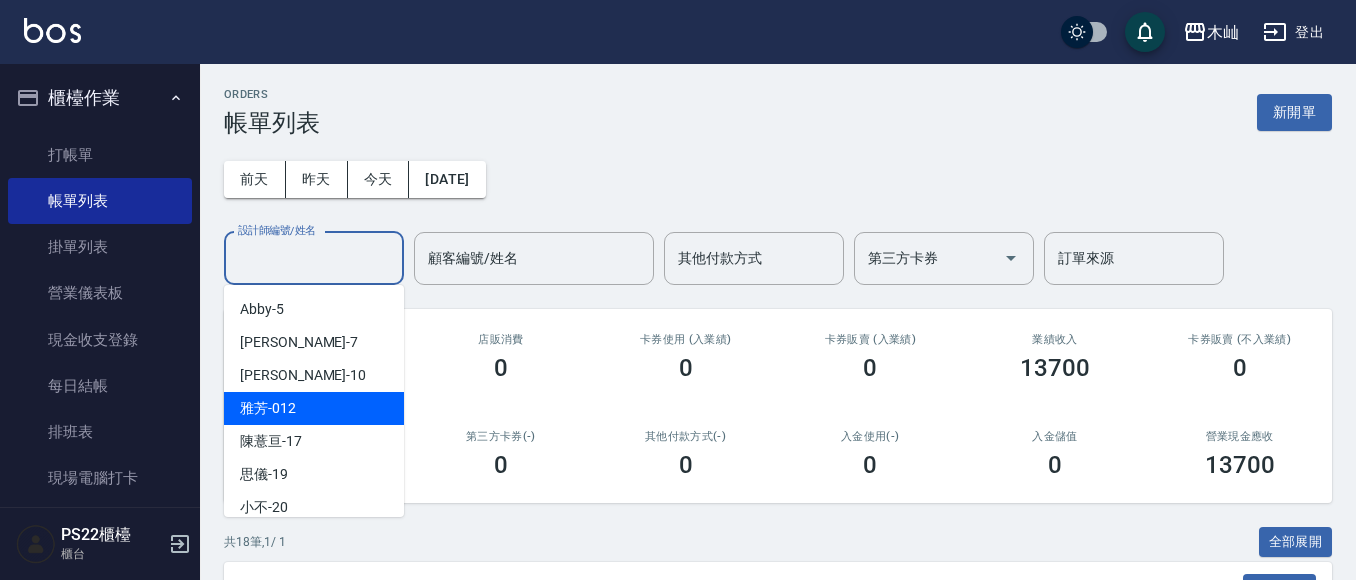 click on "雅芳 -012" at bounding box center [314, 408] 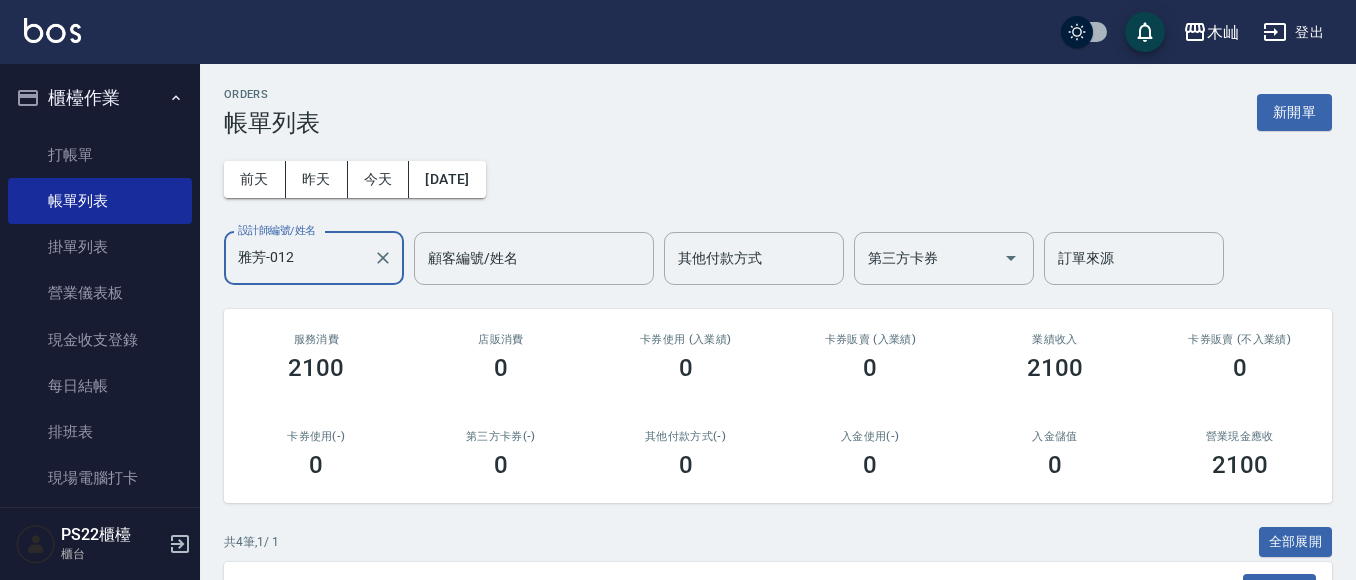 scroll, scrollTop: 372, scrollLeft: 0, axis: vertical 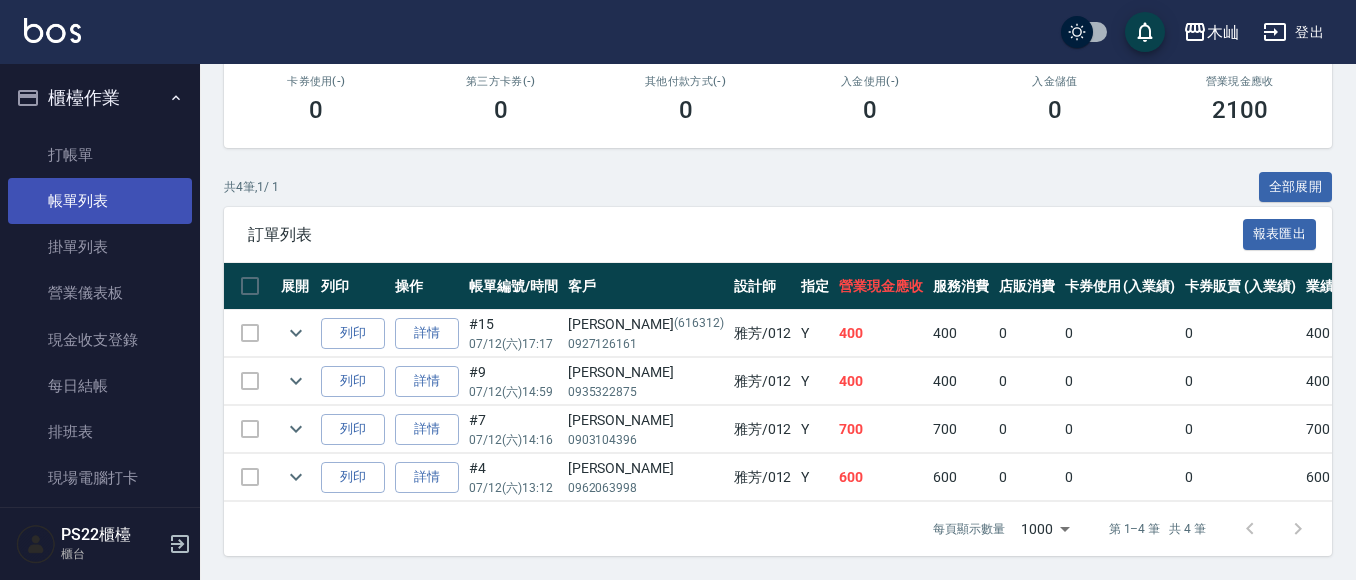click on "帳單列表" at bounding box center (100, 201) 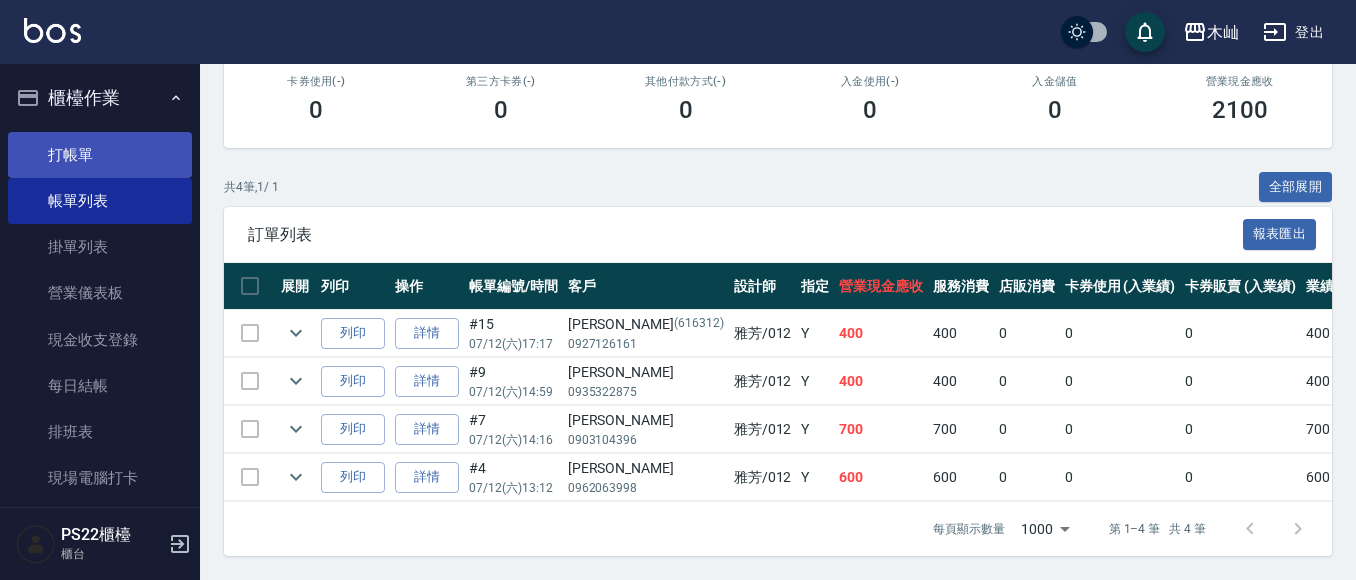 click on "打帳單" at bounding box center [100, 155] 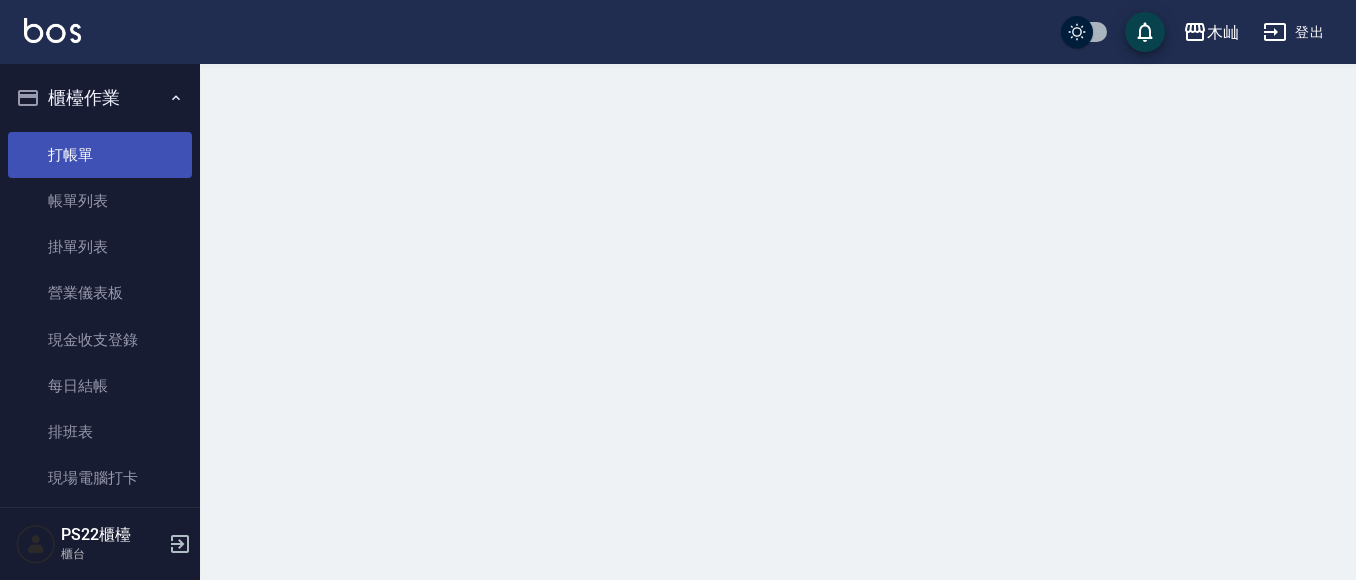 scroll, scrollTop: 0, scrollLeft: 0, axis: both 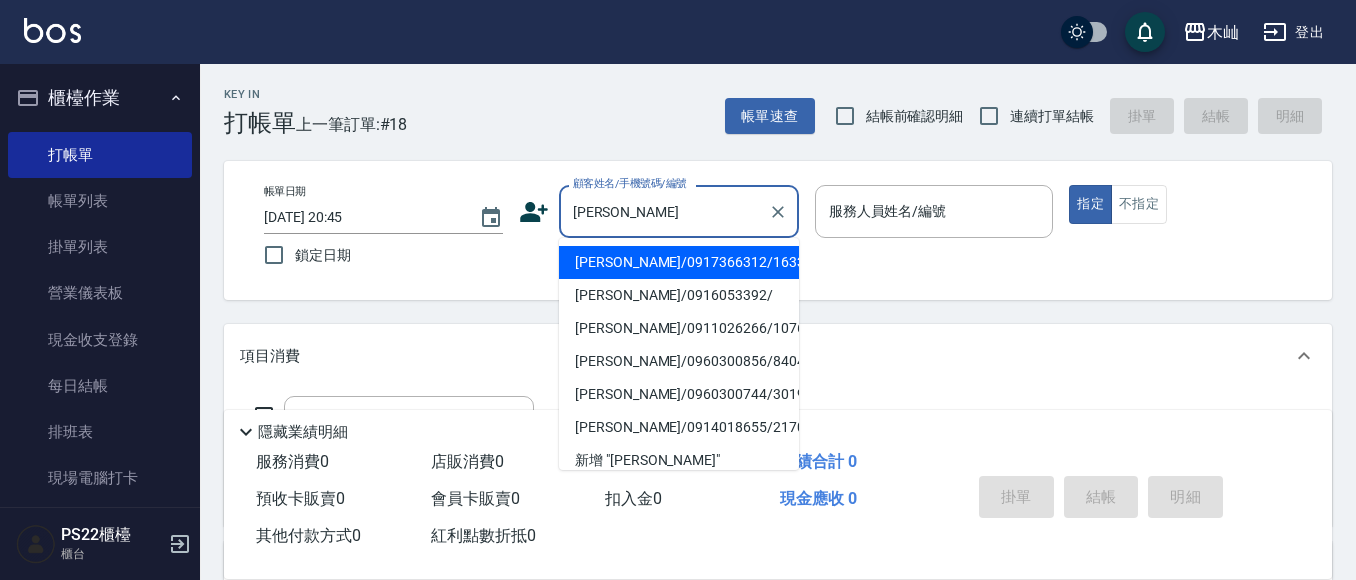 click on "蔡昕蓉/0917366312/163381" at bounding box center [679, 262] 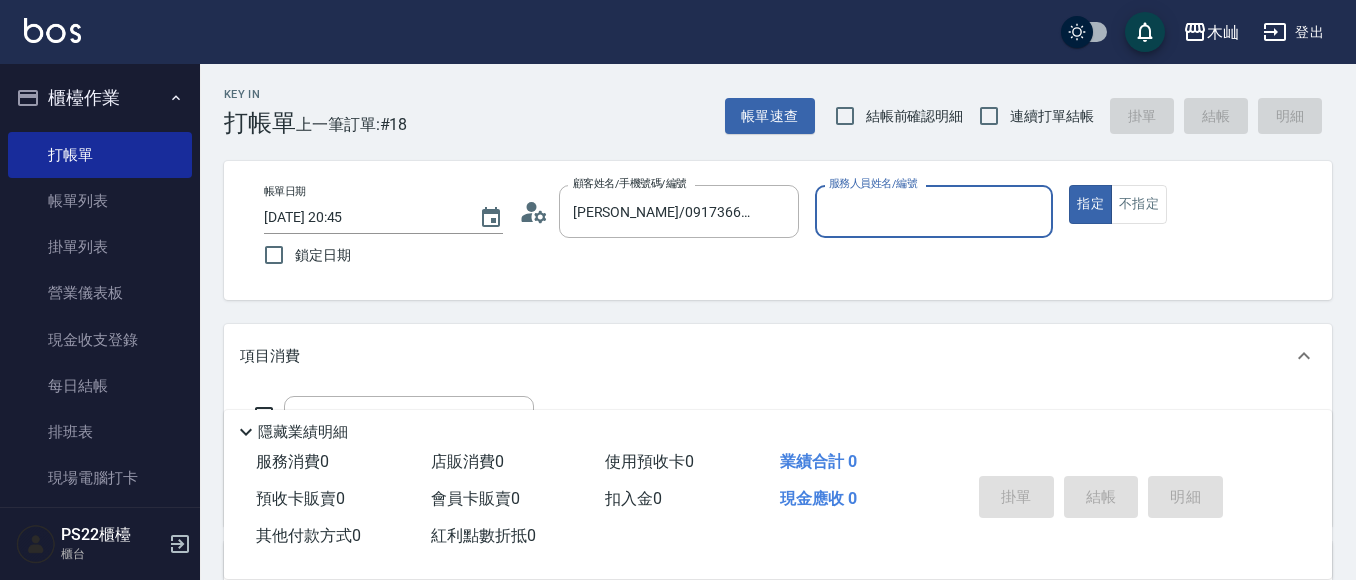 type on "雅芳-012" 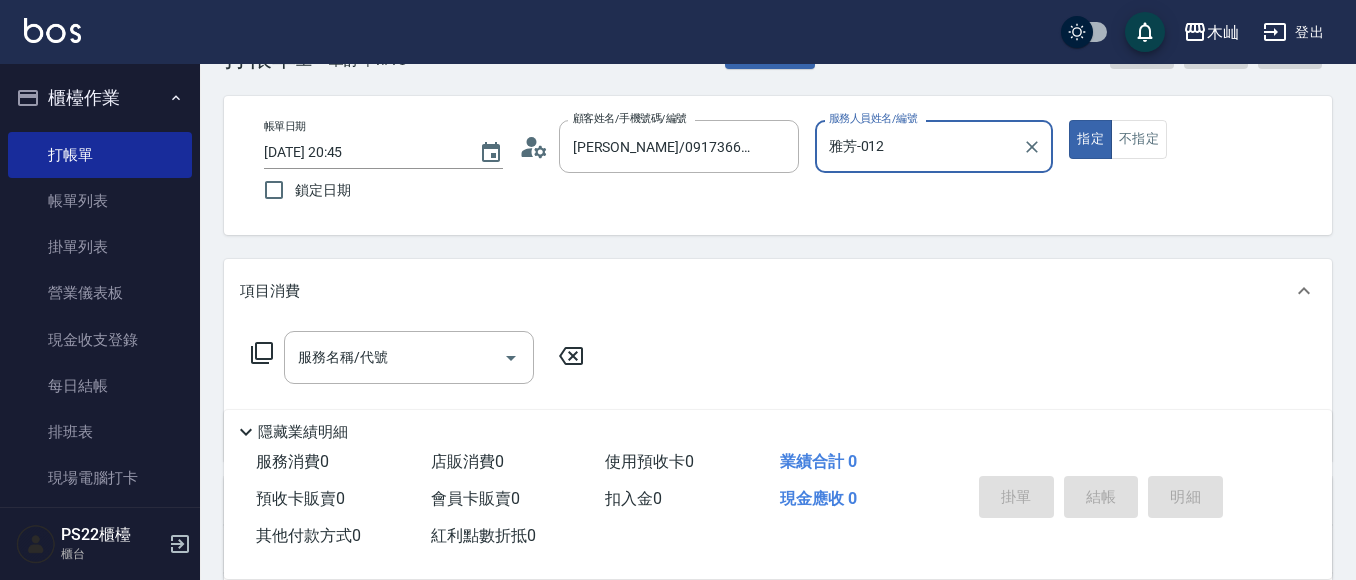 scroll, scrollTop: 100, scrollLeft: 0, axis: vertical 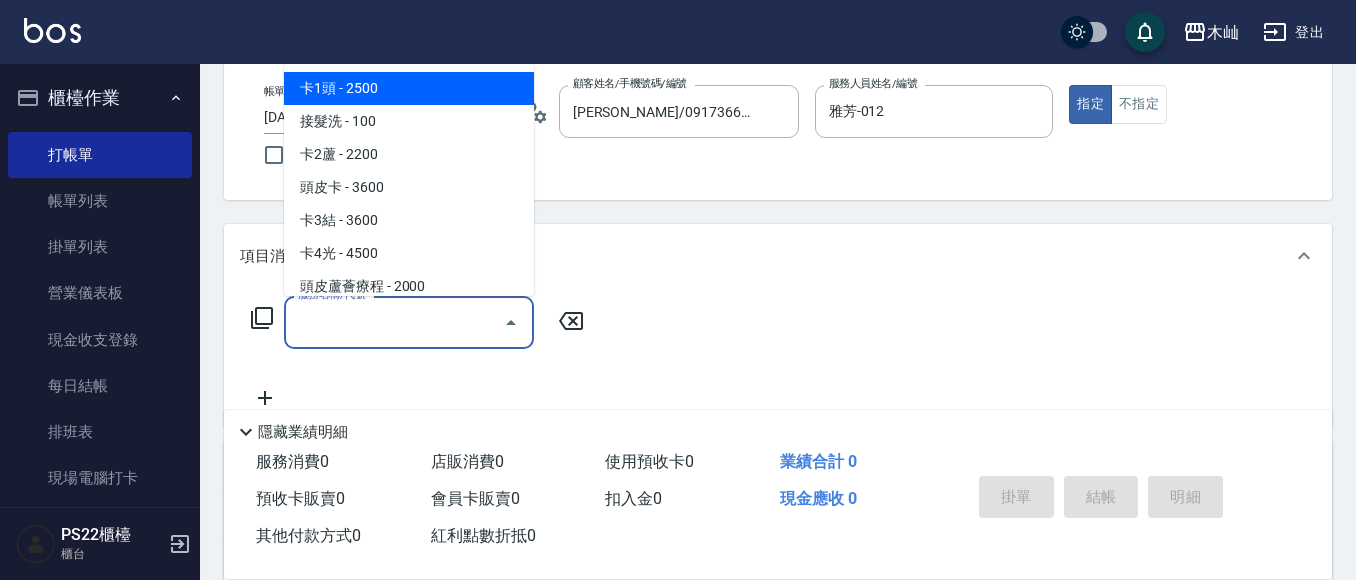 click on "服務名稱/代號" at bounding box center [394, 322] 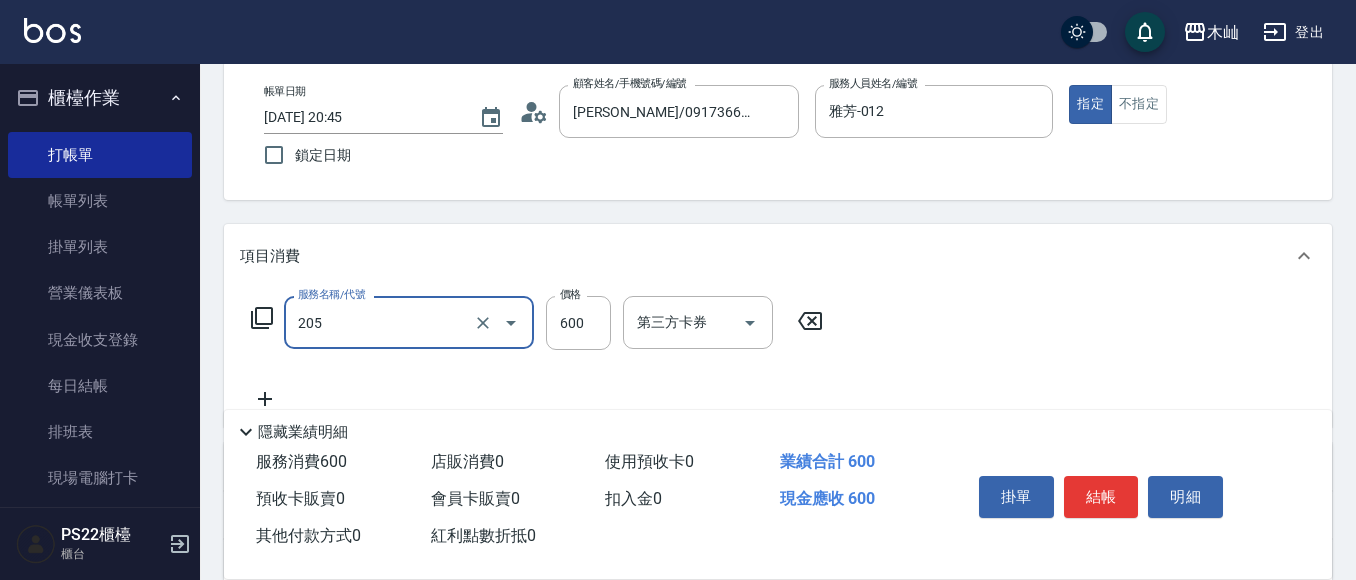 type on "A級洗剪(205)" 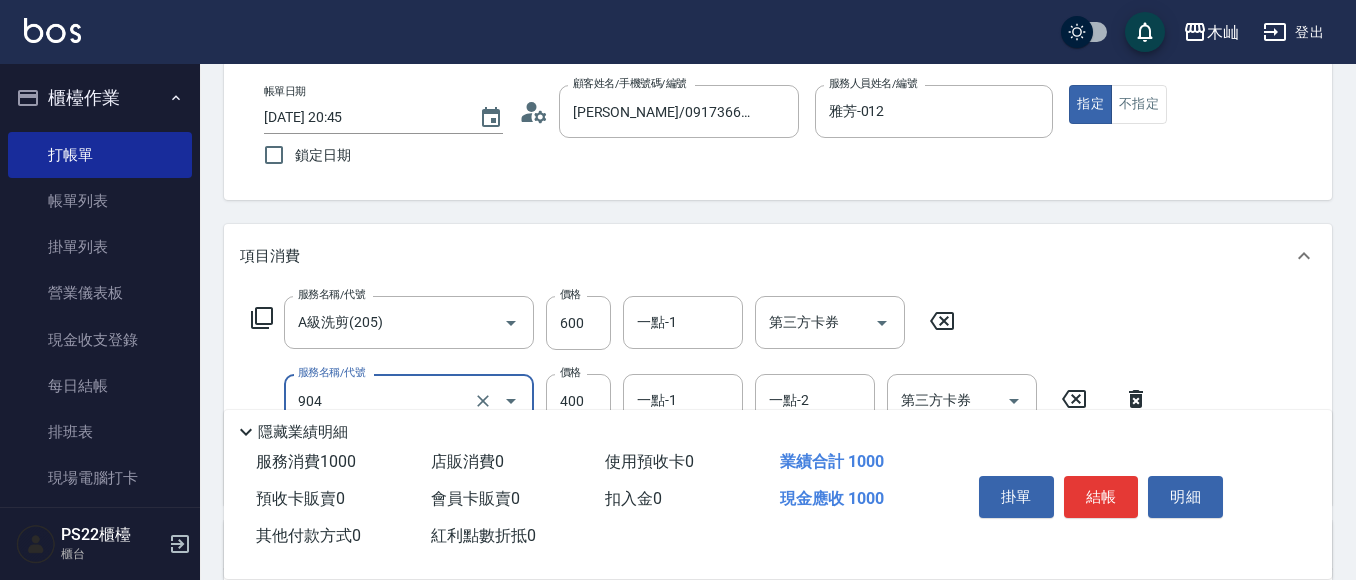type on "精油洗+瞬護(904)" 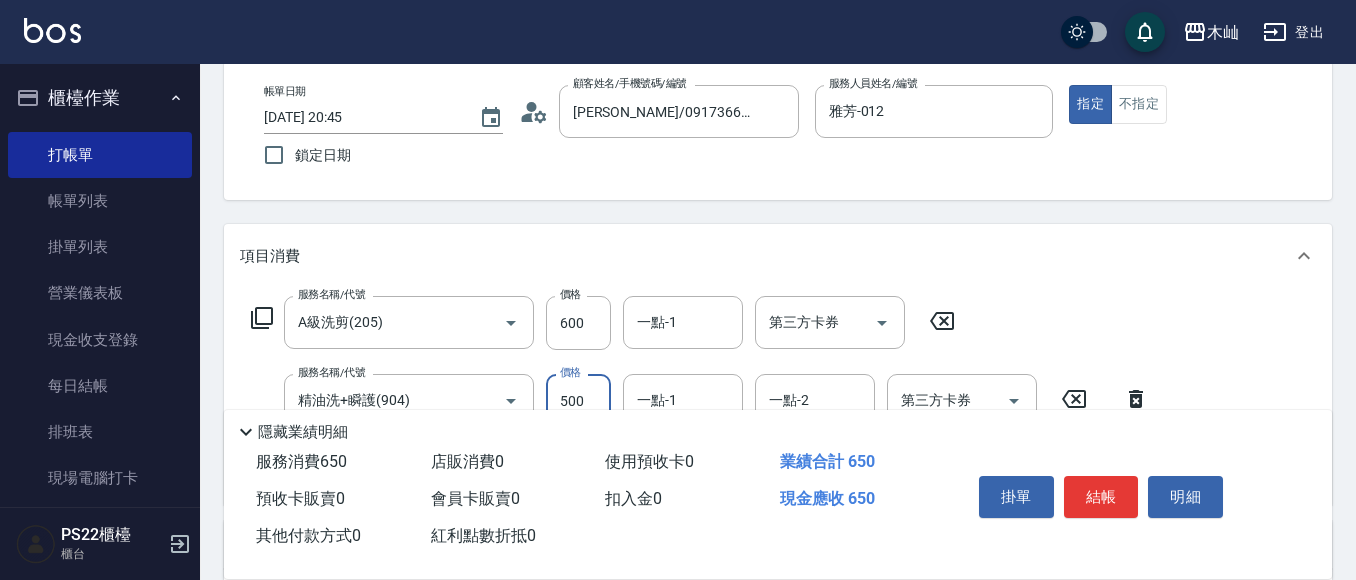 type on "500" 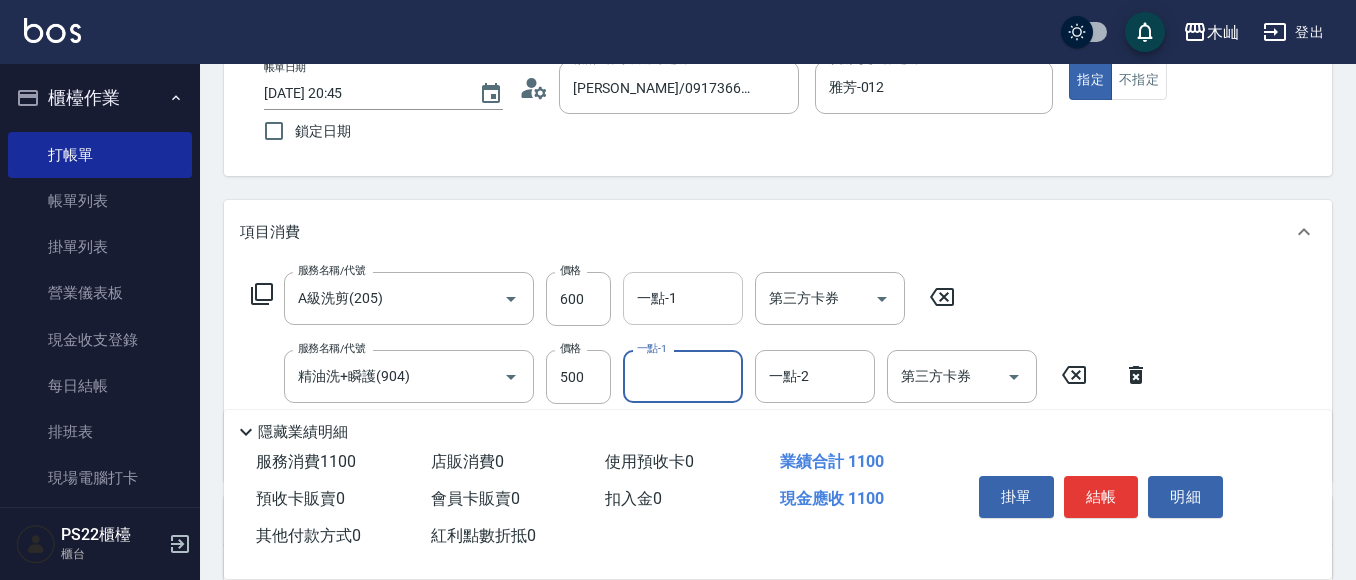 scroll, scrollTop: 200, scrollLeft: 0, axis: vertical 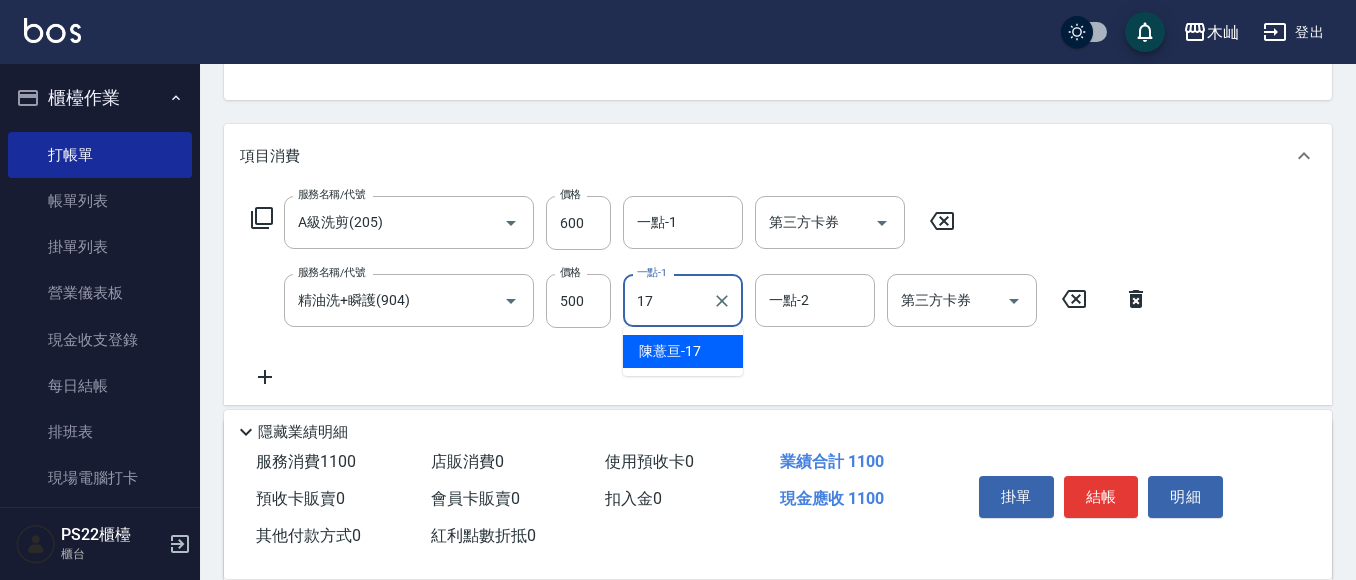 type on "[PERSON_NAME]-17" 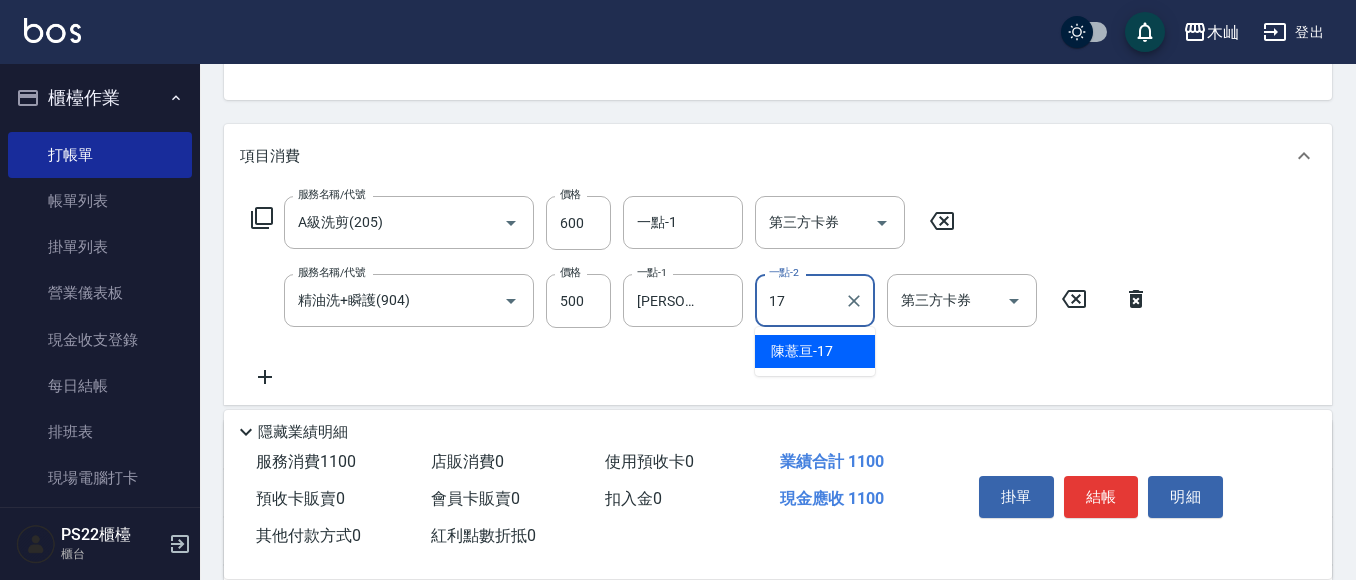 type on "[PERSON_NAME]-17" 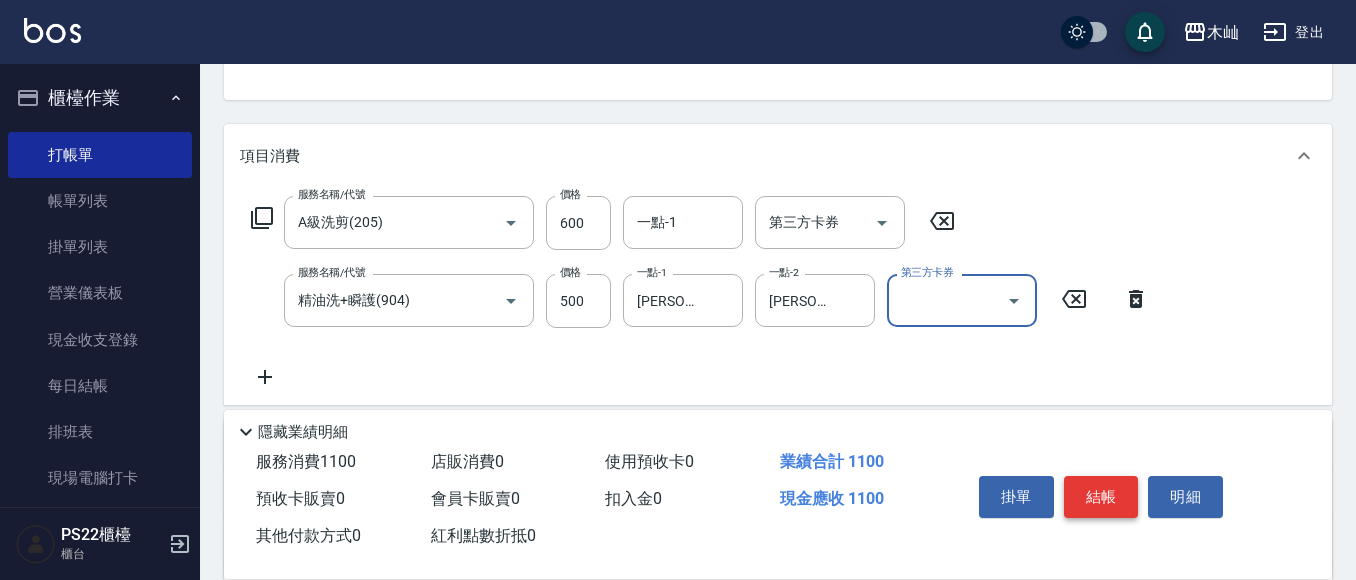 click on "結帳" at bounding box center [1101, 497] 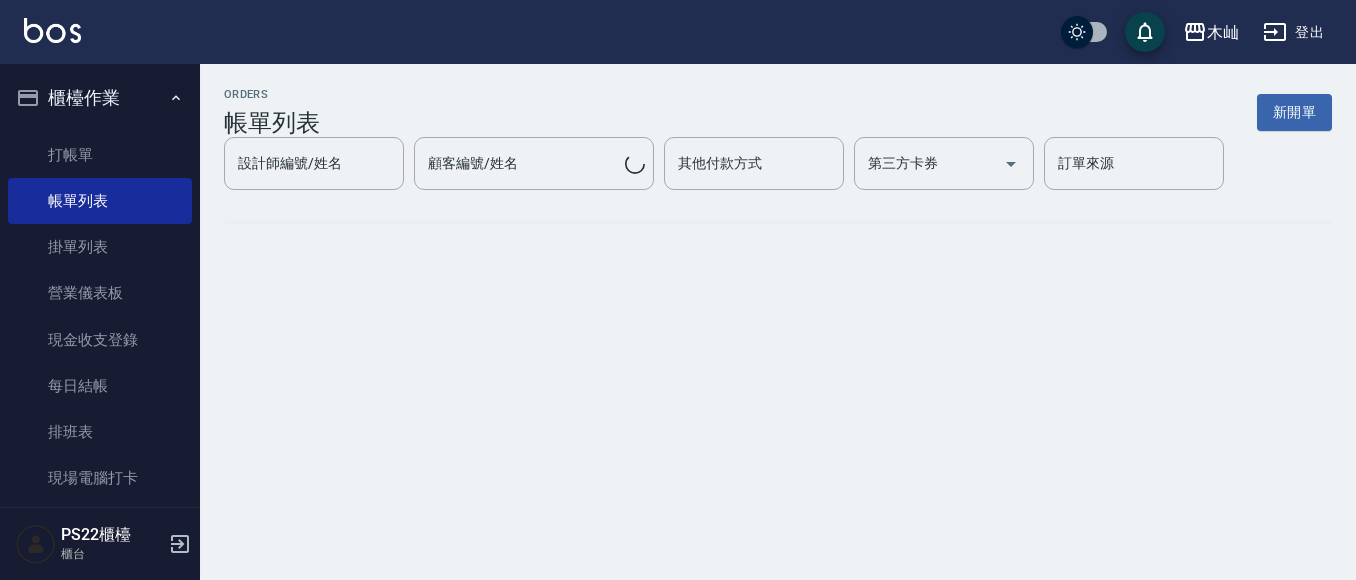 scroll, scrollTop: 0, scrollLeft: 0, axis: both 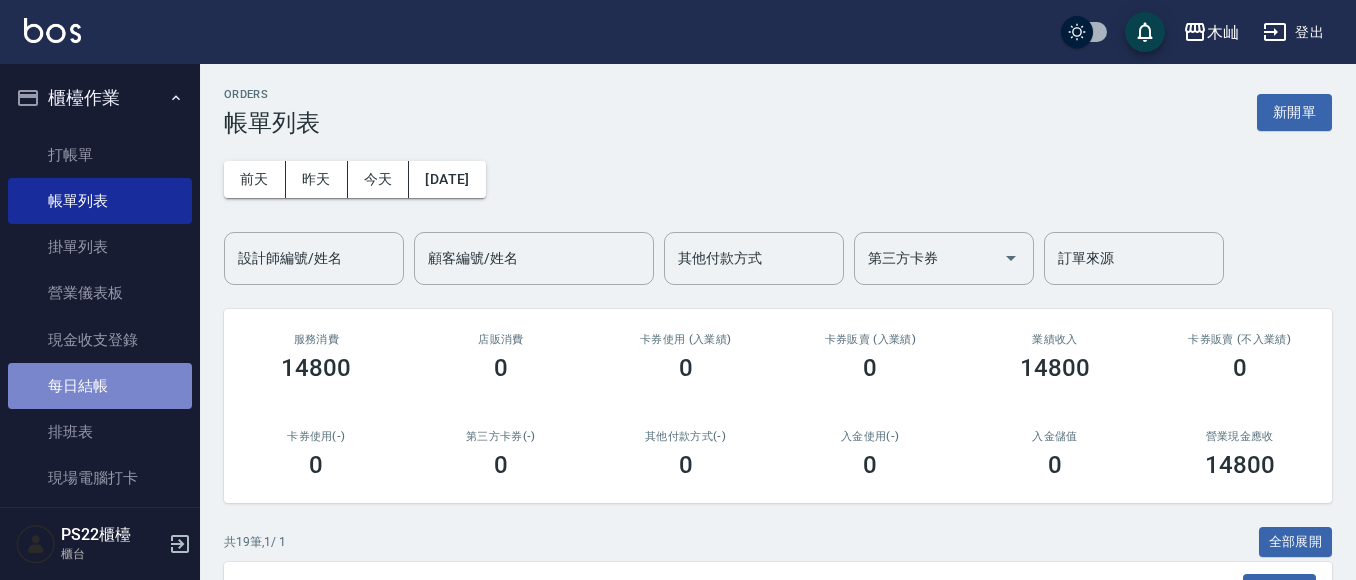 click on "每日結帳" at bounding box center [100, 386] 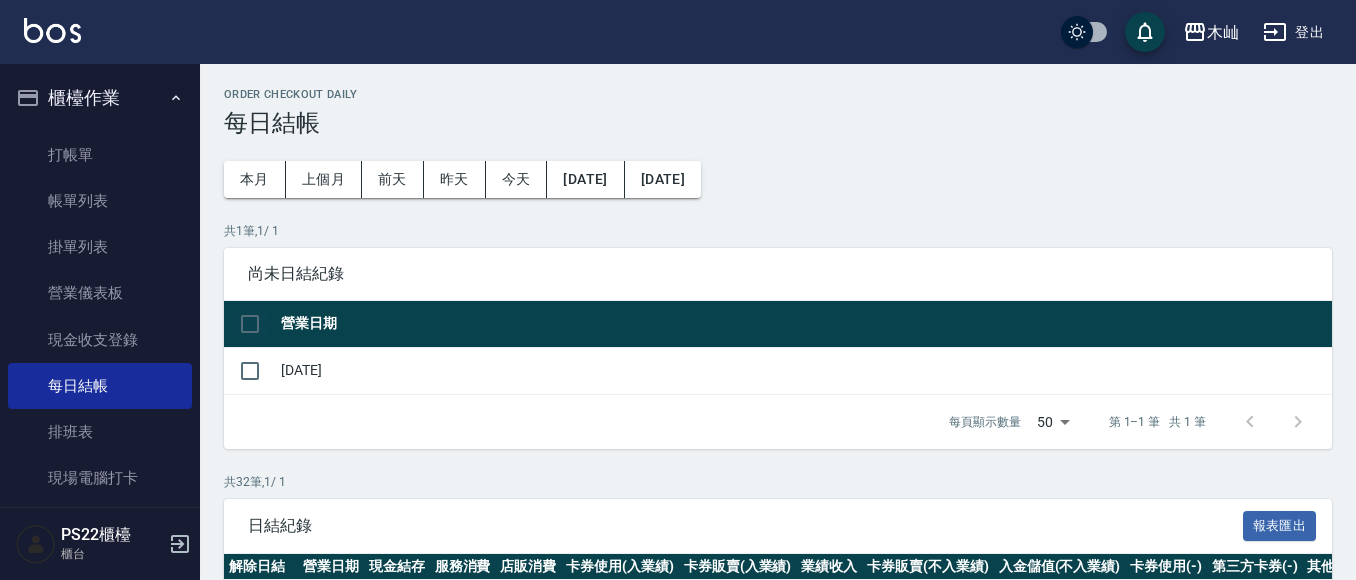 drag, startPoint x: 223, startPoint y: 326, endPoint x: 234, endPoint y: 326, distance: 11 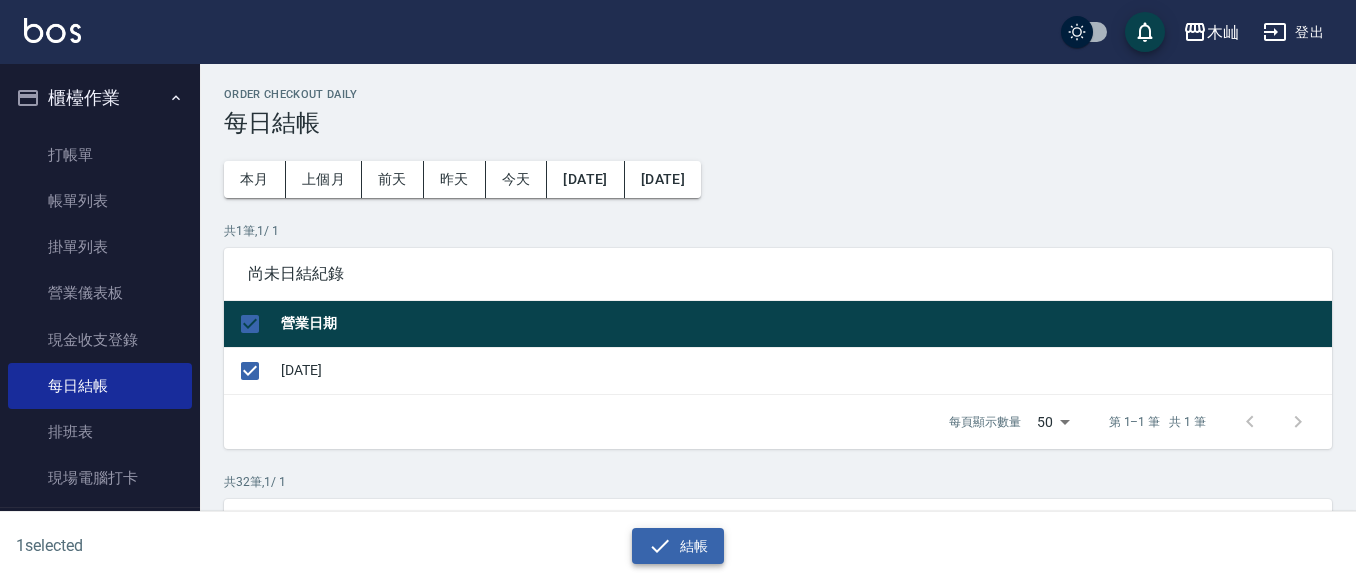 click on "結帳" at bounding box center (678, 546) 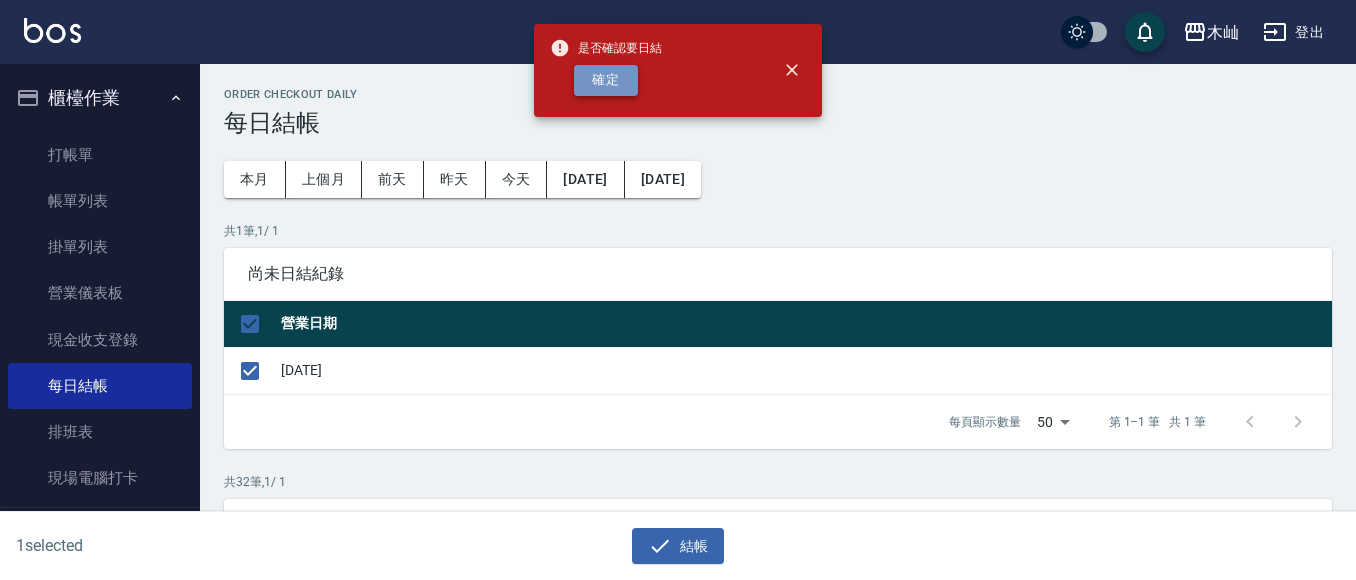 click on "確定" at bounding box center (606, 80) 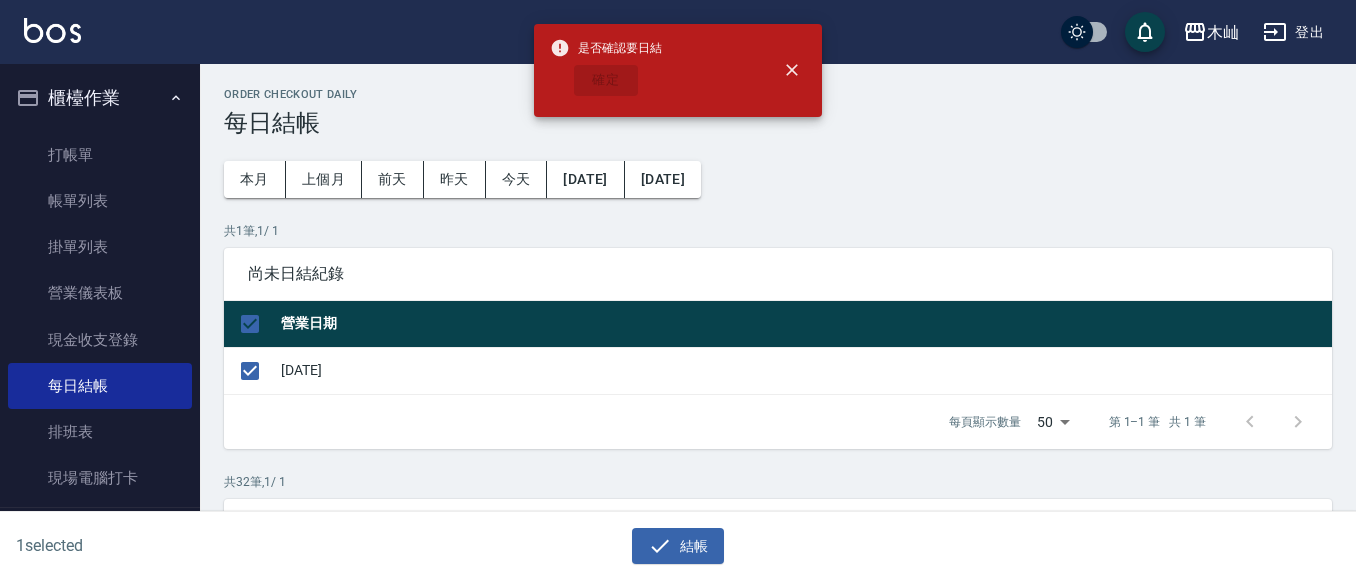 checkbox on "false" 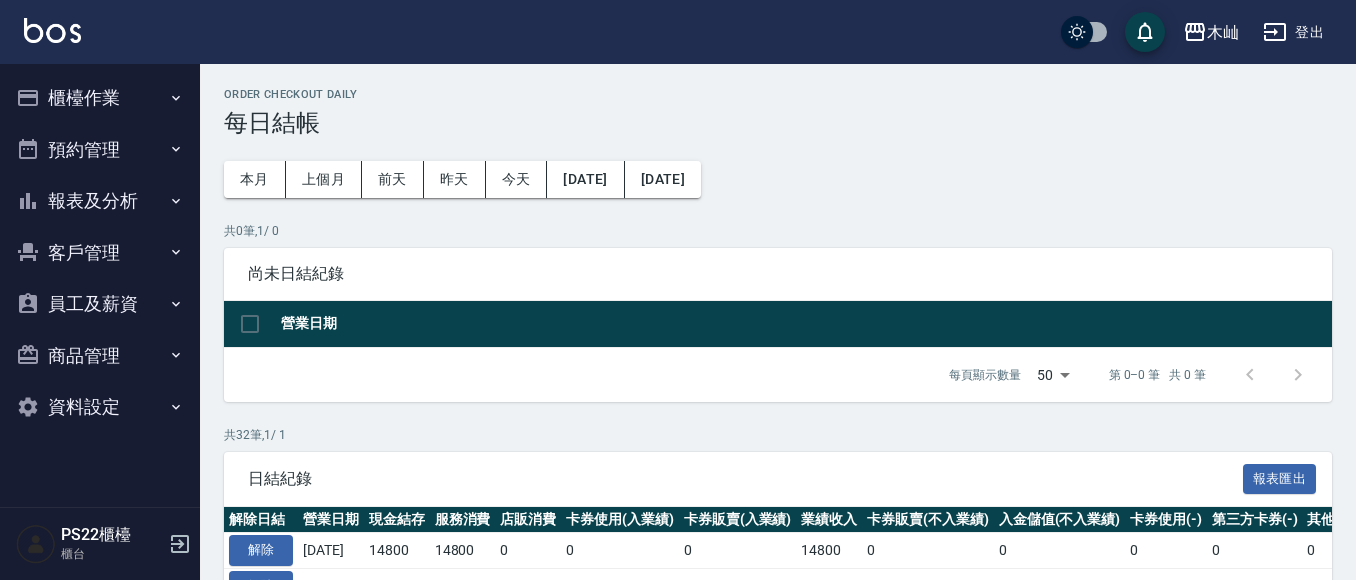 scroll, scrollTop: 0, scrollLeft: 0, axis: both 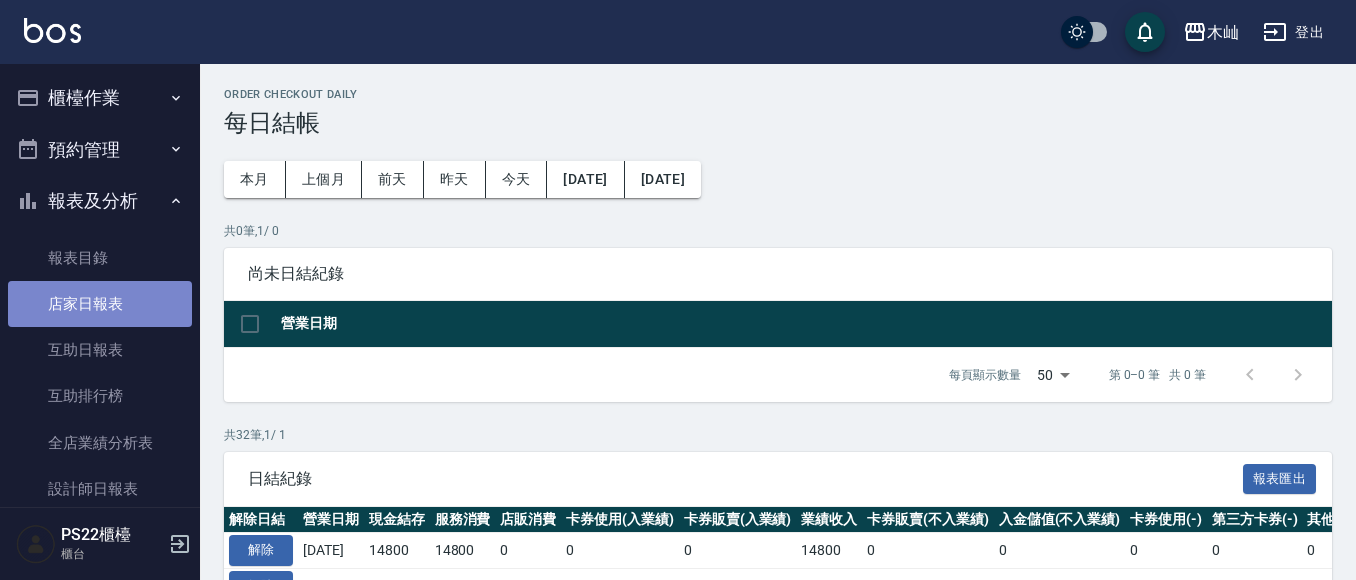 click on "店家日報表" at bounding box center [100, 304] 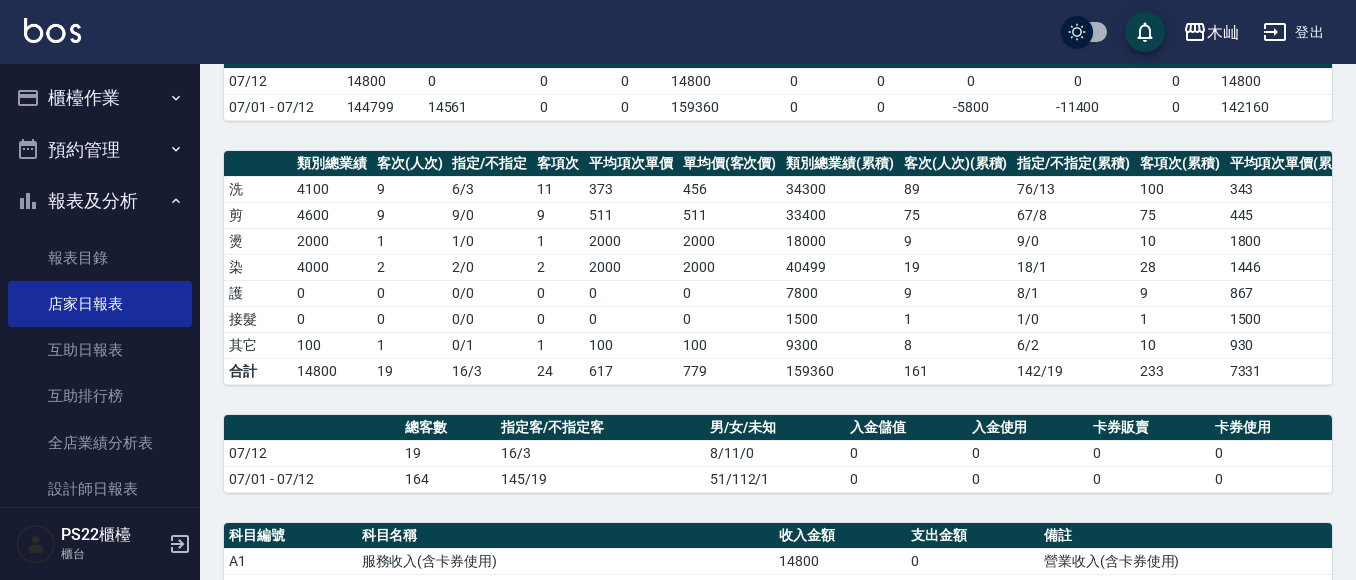 scroll, scrollTop: 400, scrollLeft: 0, axis: vertical 